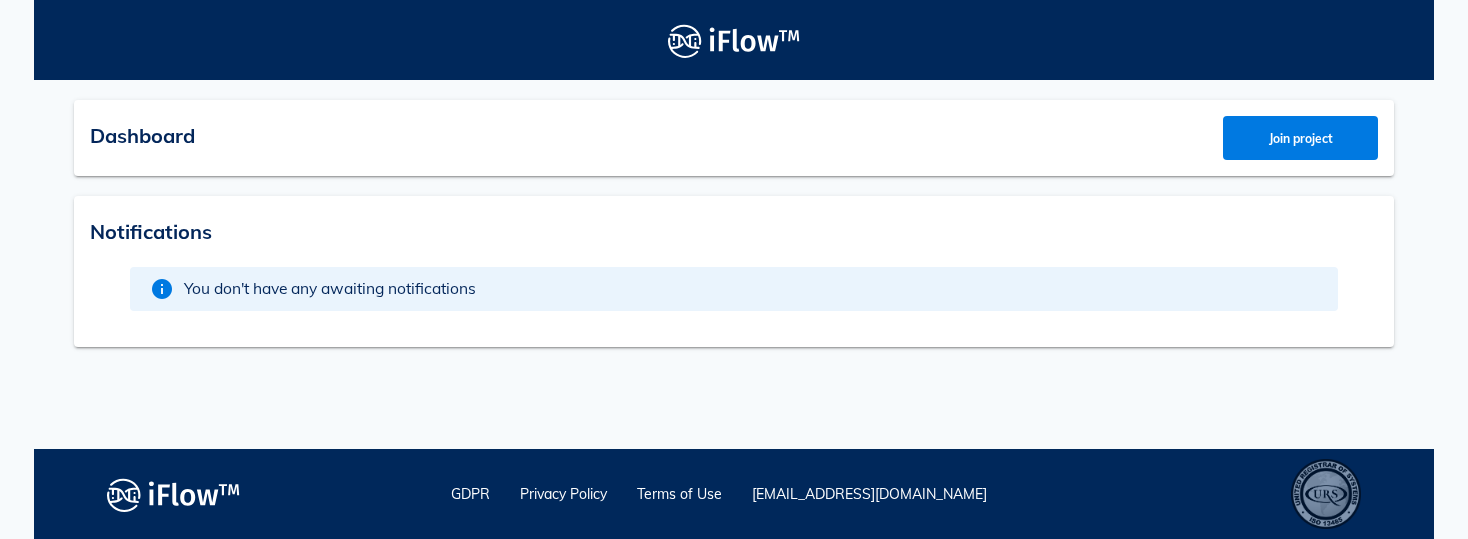 scroll, scrollTop: 0, scrollLeft: 0, axis: both 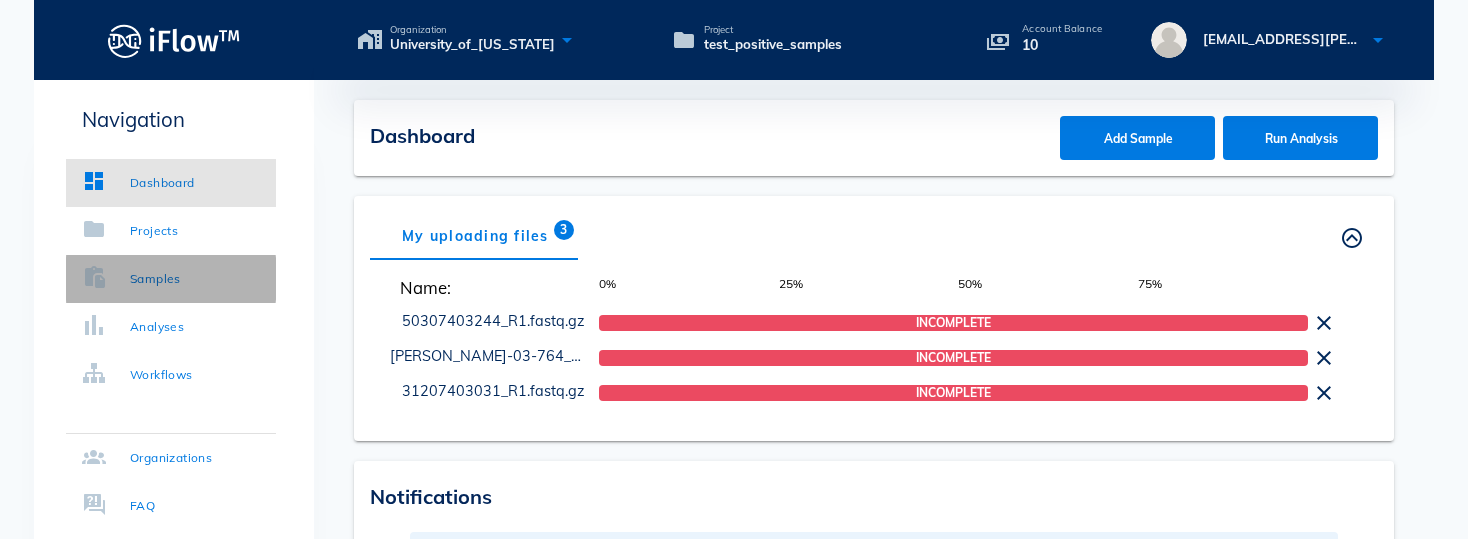 click on "Samples" at bounding box center (155, 279) 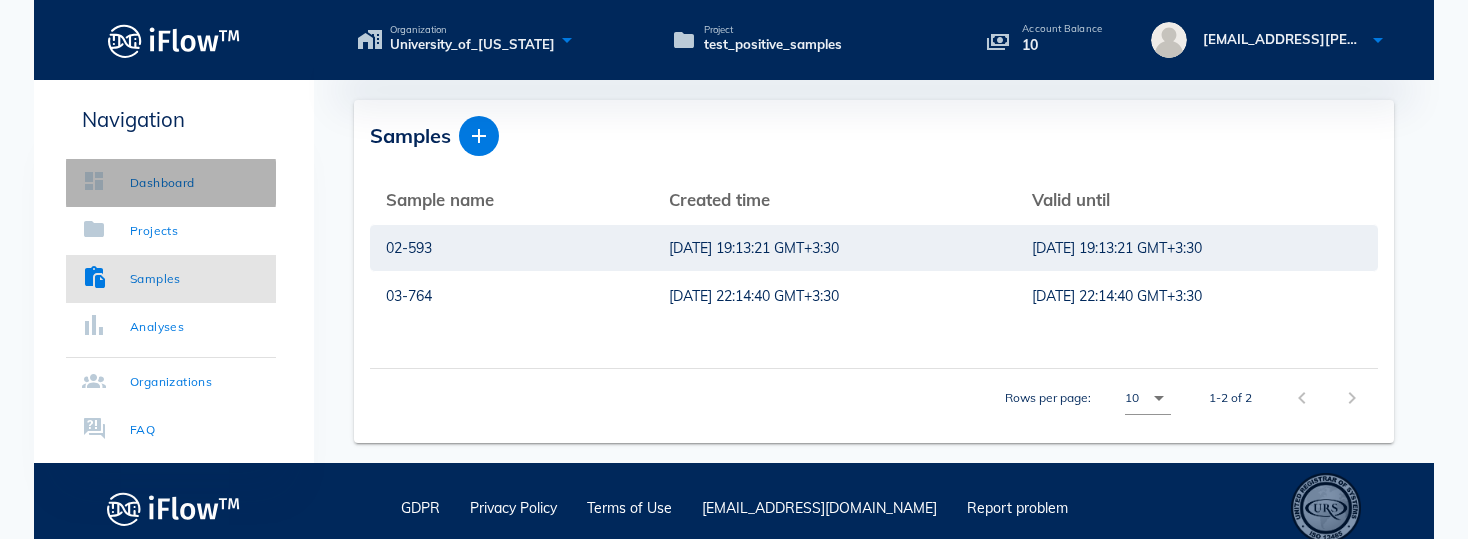 click on "Dashboard" at bounding box center (162, 183) 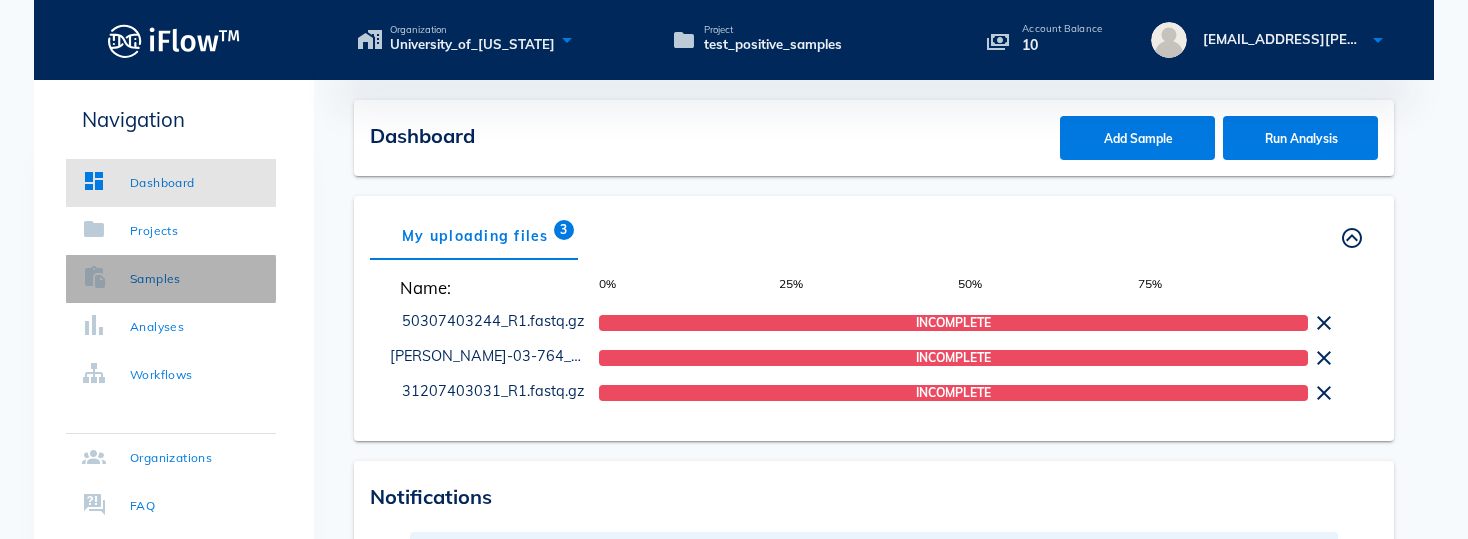 click on "Samples" at bounding box center [171, 279] 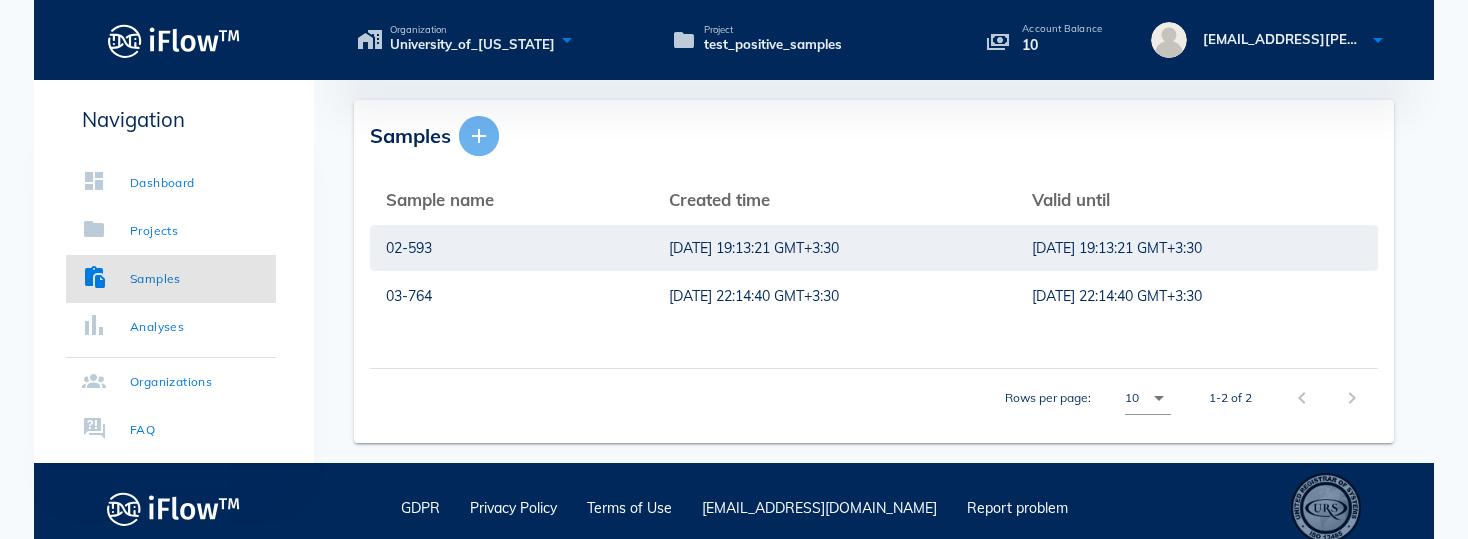 click at bounding box center [479, 136] 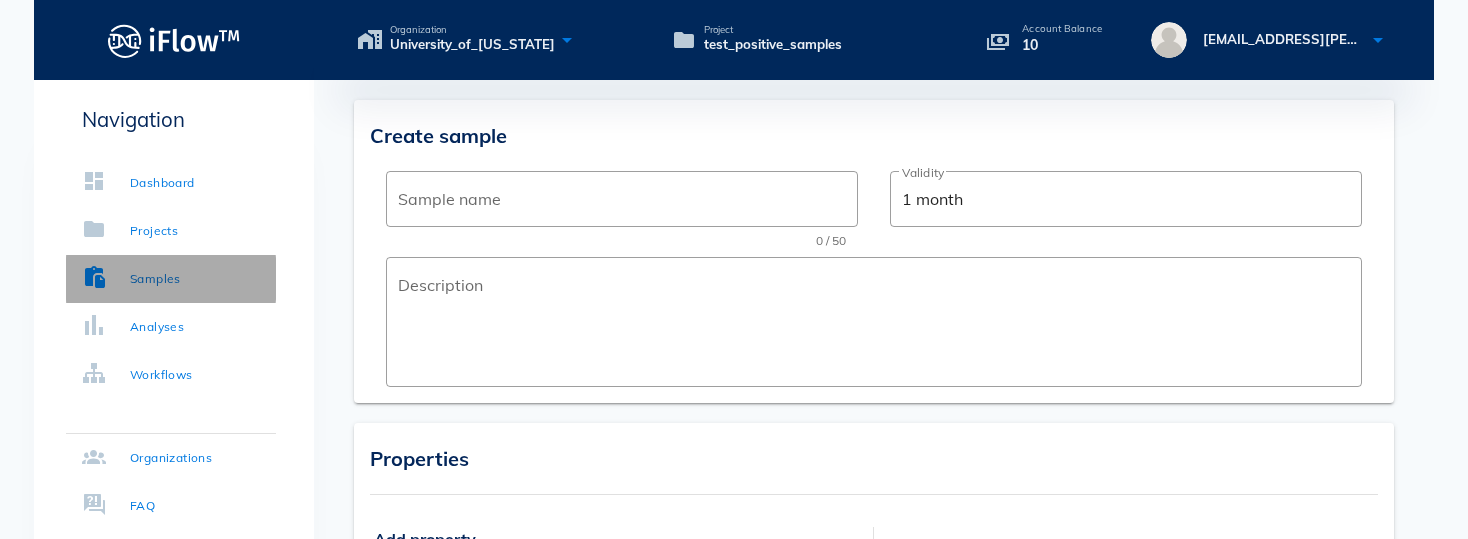 click on "Samples" at bounding box center (155, 279) 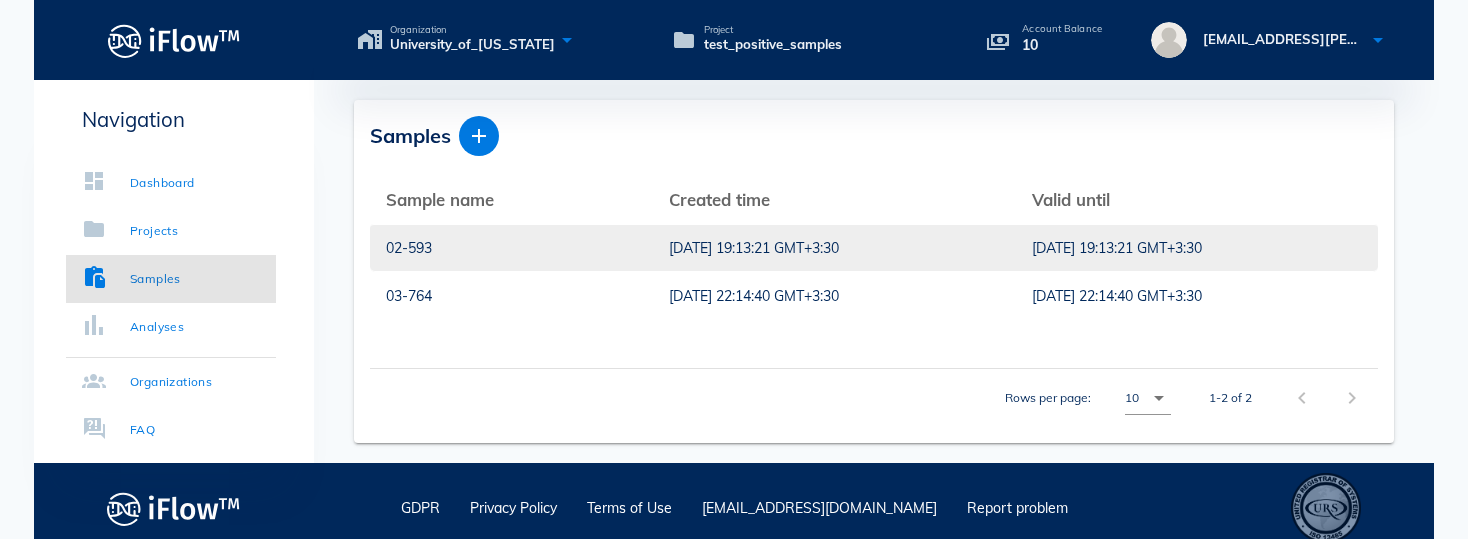 click on "02-593" at bounding box center [511, 248] 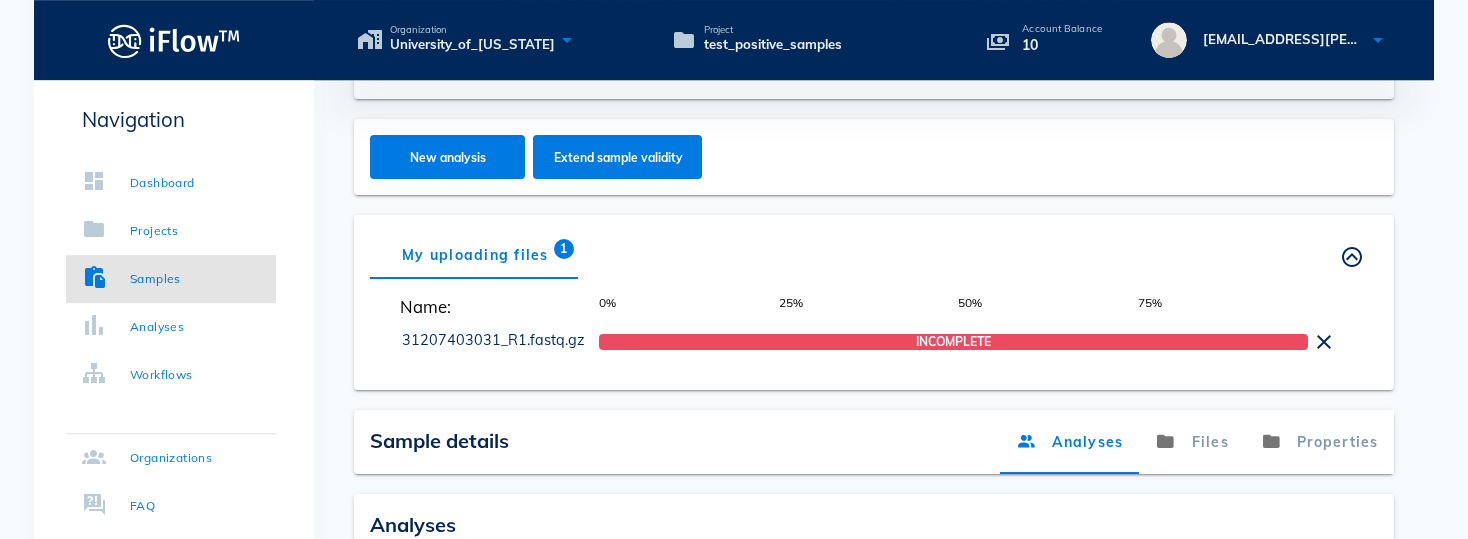 scroll, scrollTop: 348, scrollLeft: 0, axis: vertical 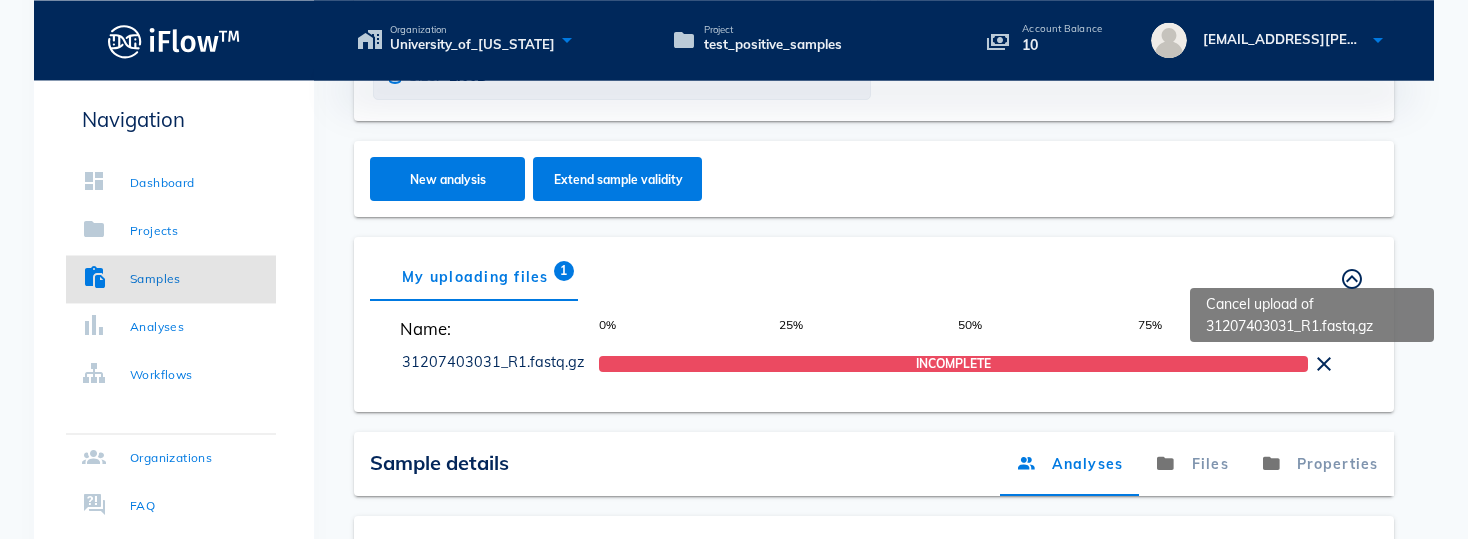 click at bounding box center (1324, 364) 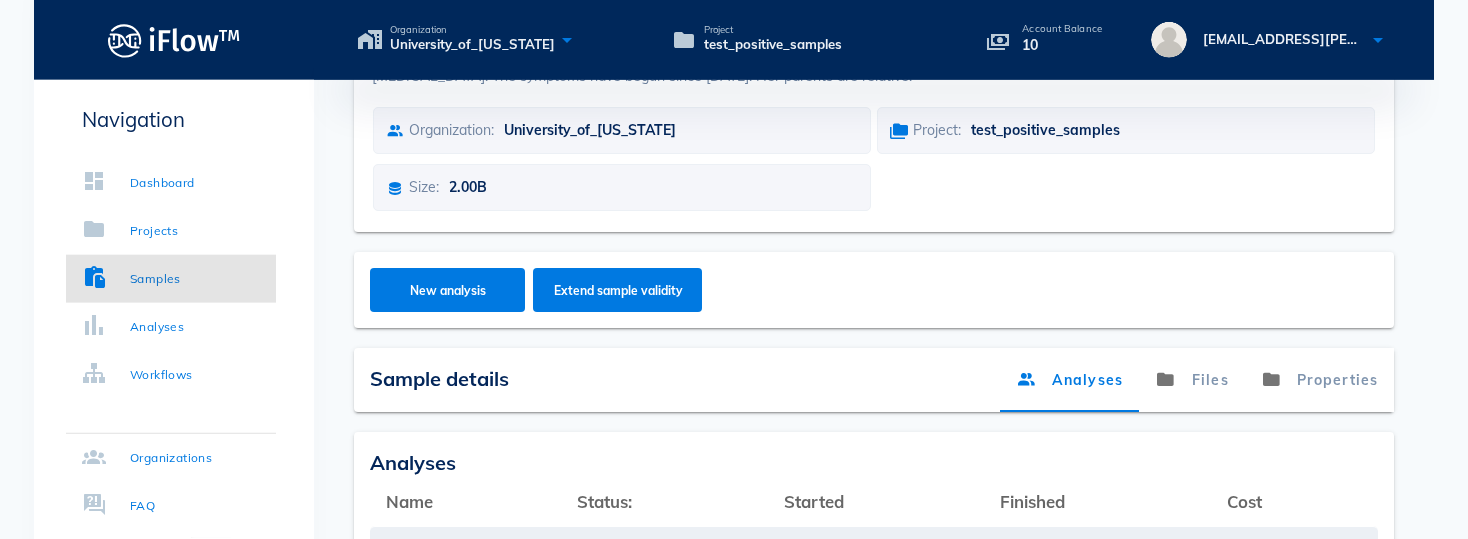 scroll, scrollTop: 172, scrollLeft: 0, axis: vertical 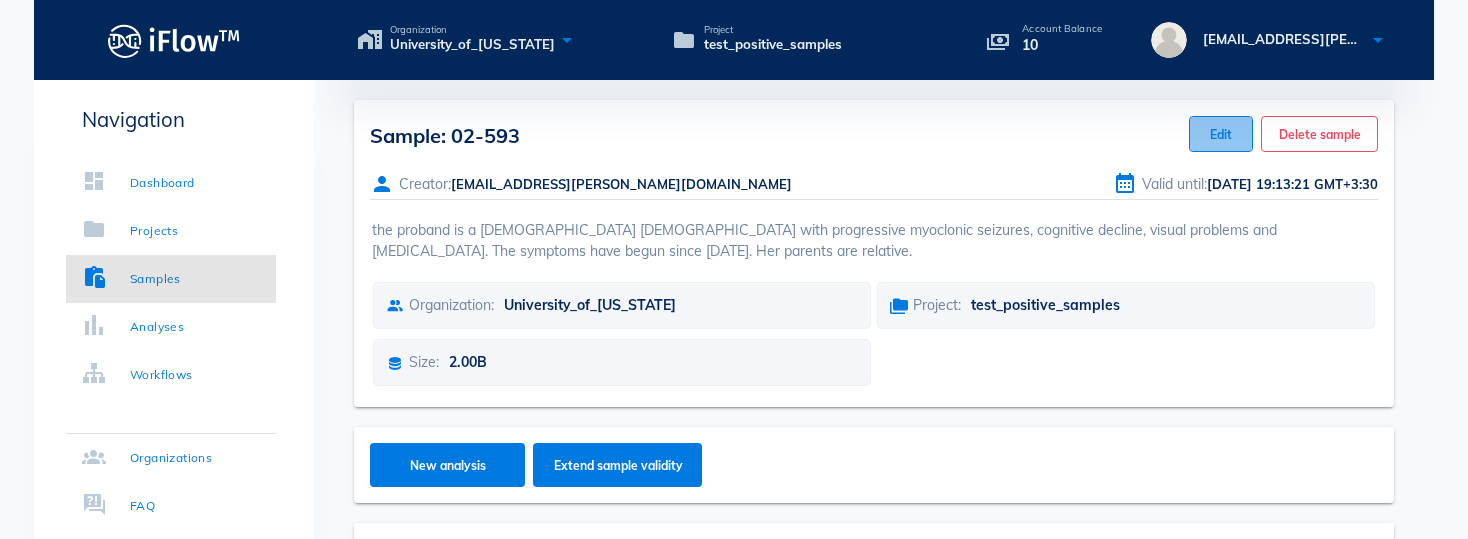 click on "Edit" at bounding box center [1221, 134] 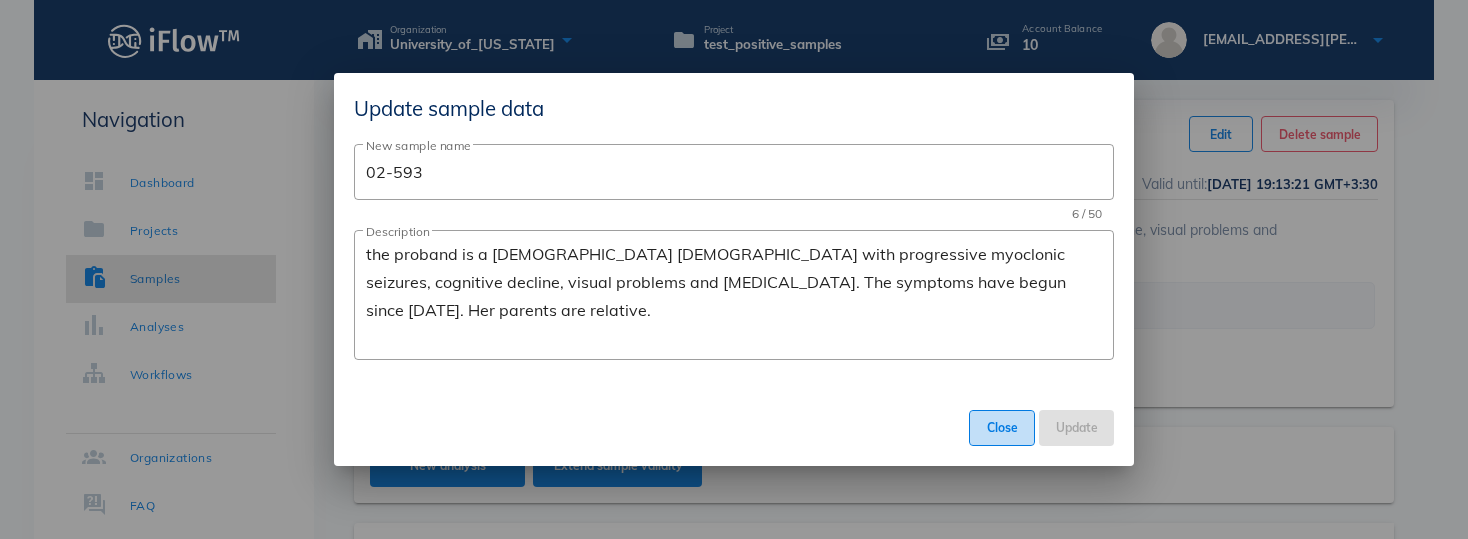 click on "Close" at bounding box center (1002, 427) 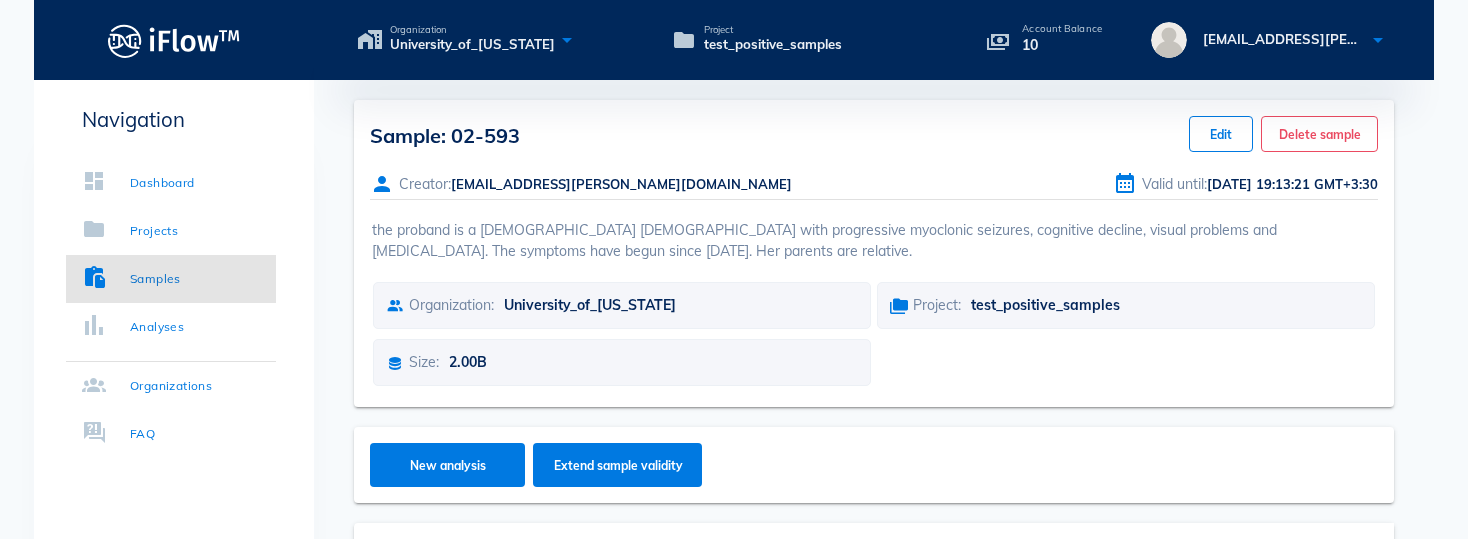 scroll, scrollTop: 425, scrollLeft: 0, axis: vertical 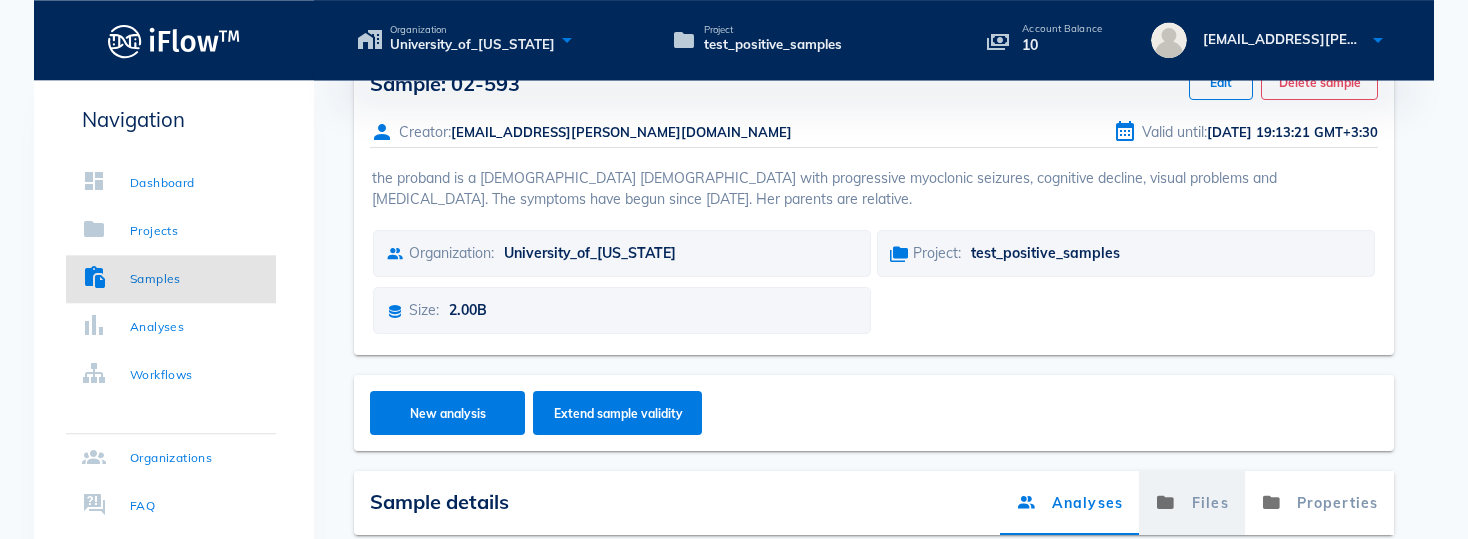click at bounding box center (1165, 503) 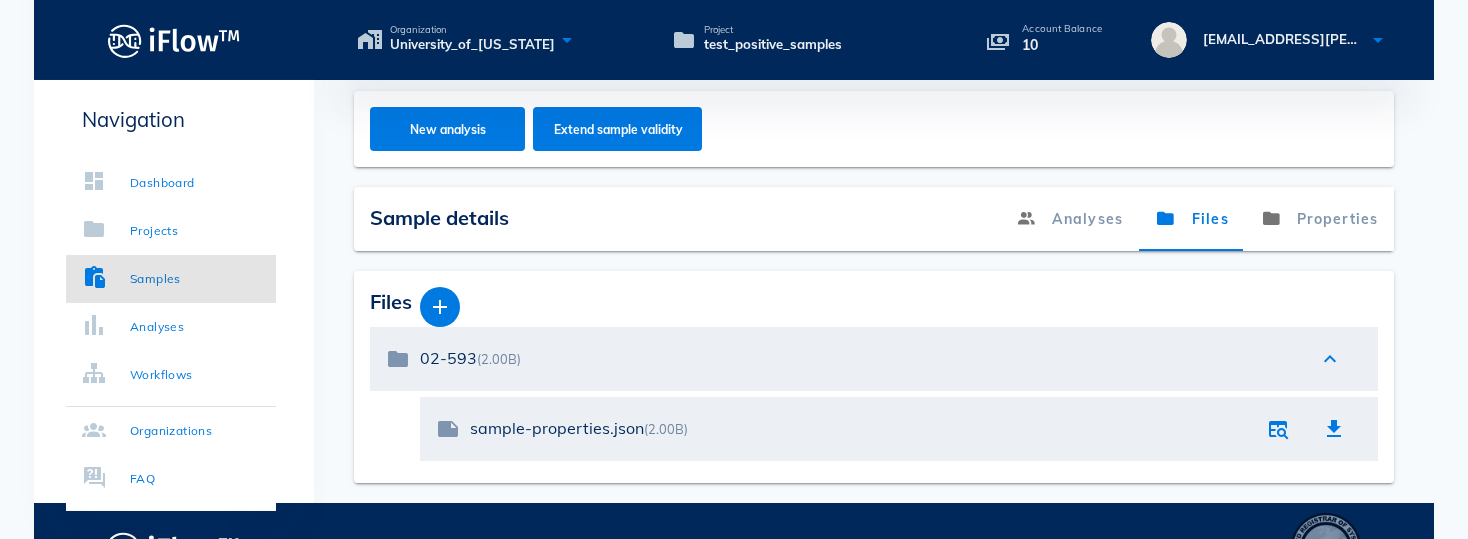 scroll, scrollTop: 390, scrollLeft: 0, axis: vertical 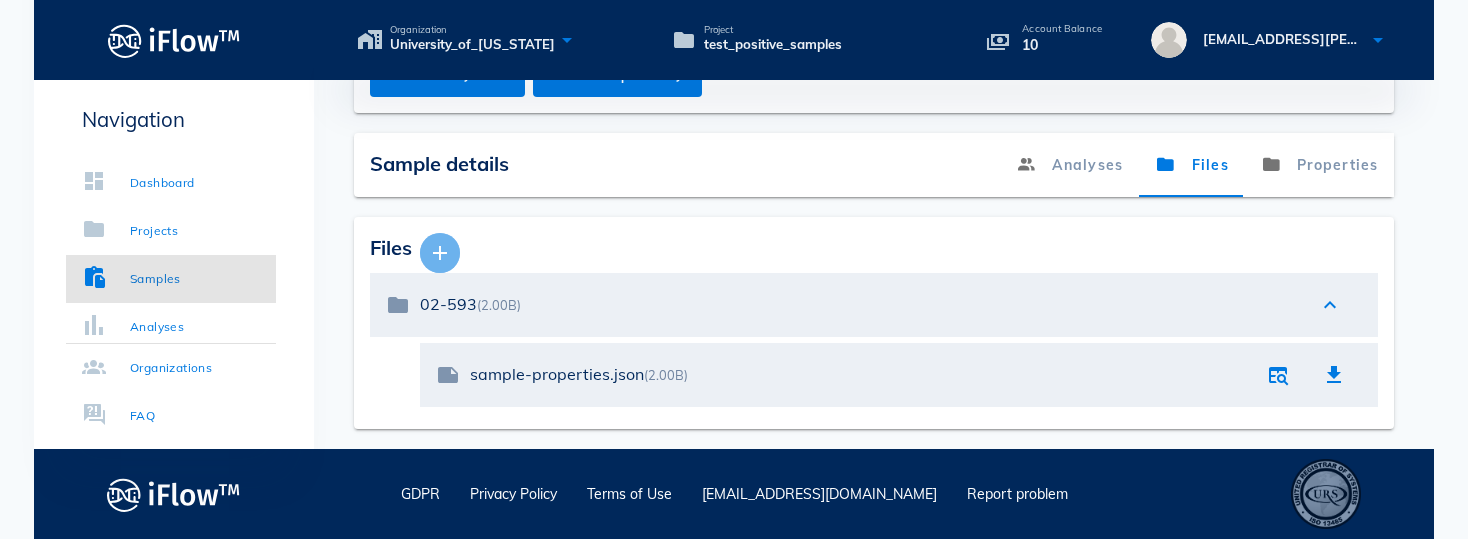 click at bounding box center (440, 253) 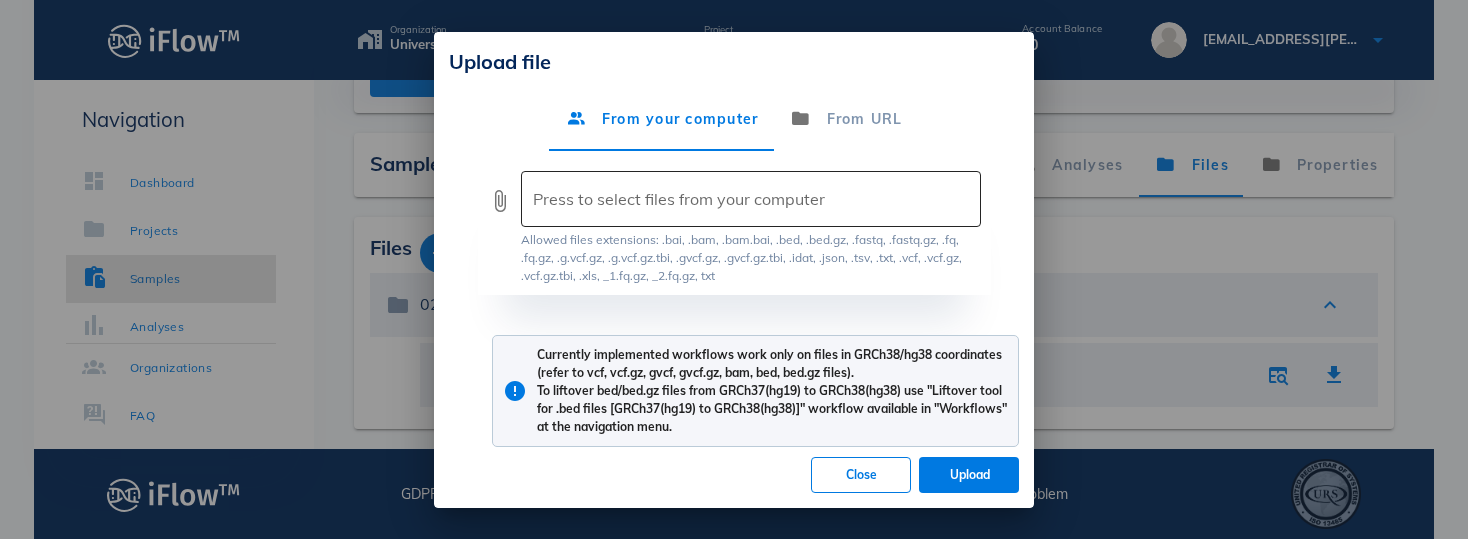 click at bounding box center [749, 199] 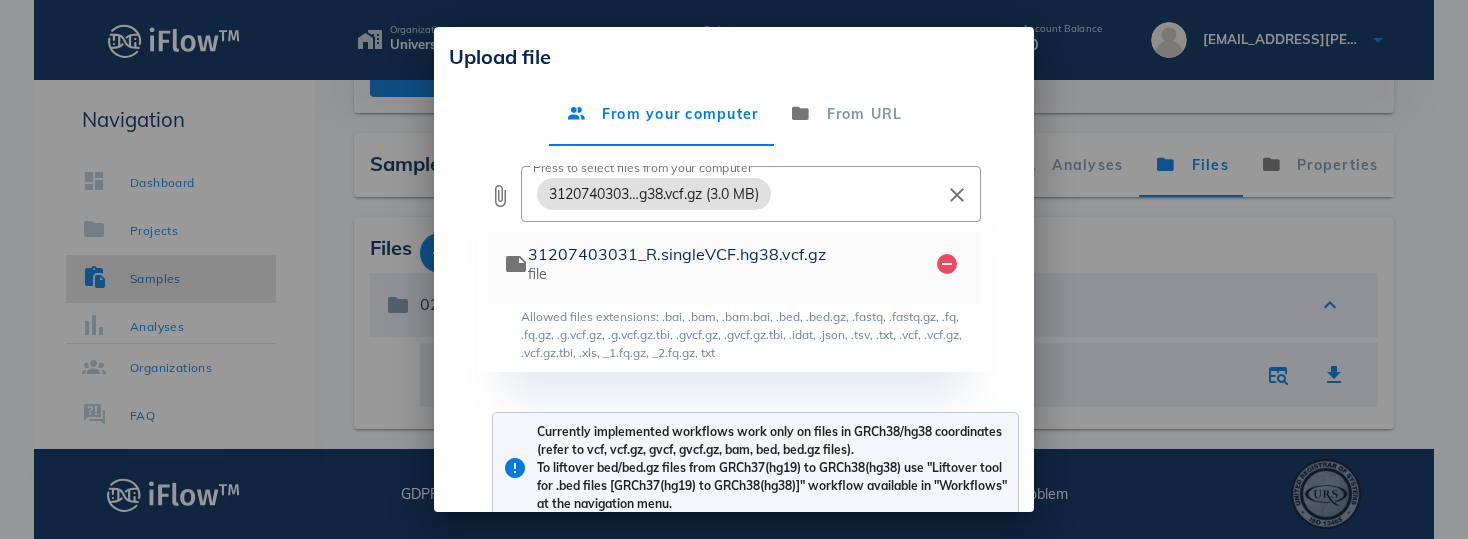 scroll, scrollTop: 73, scrollLeft: 0, axis: vertical 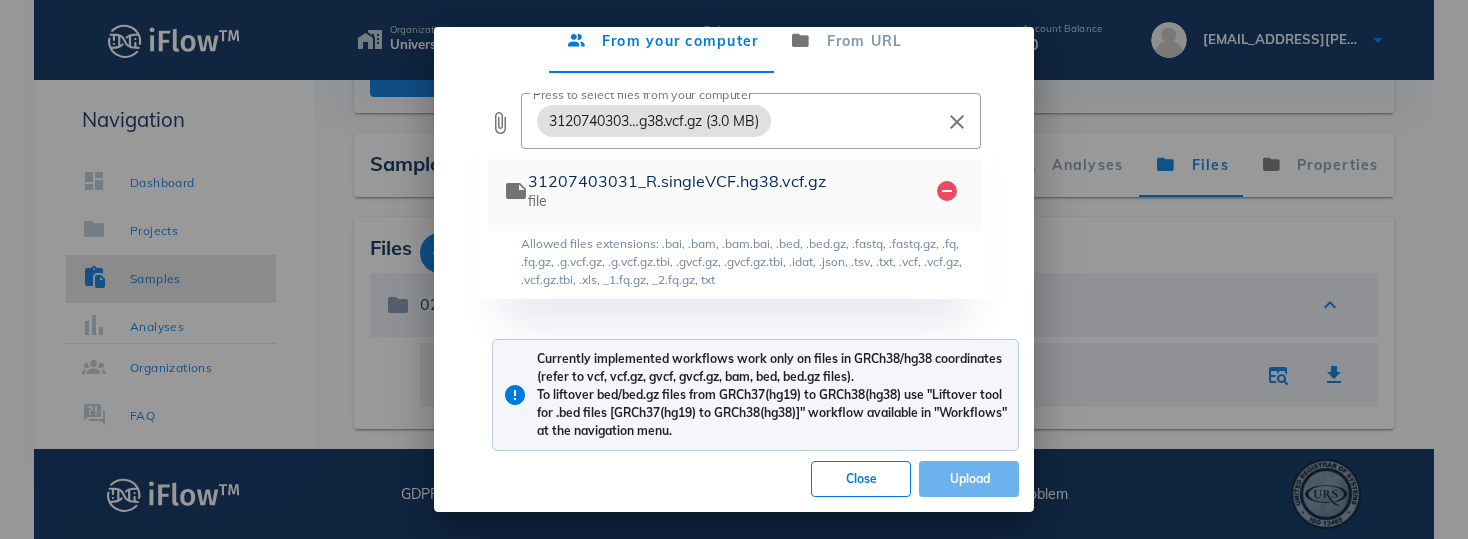 click on "Upload" at bounding box center (969, 478) 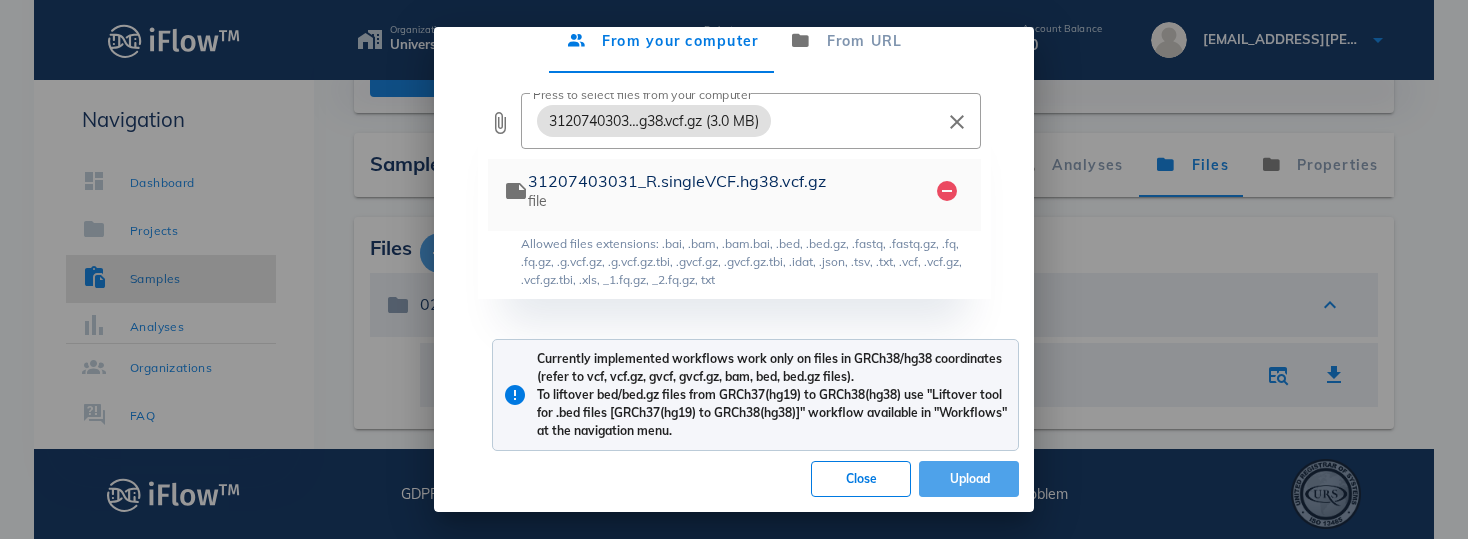 scroll, scrollTop: 0, scrollLeft: 0, axis: both 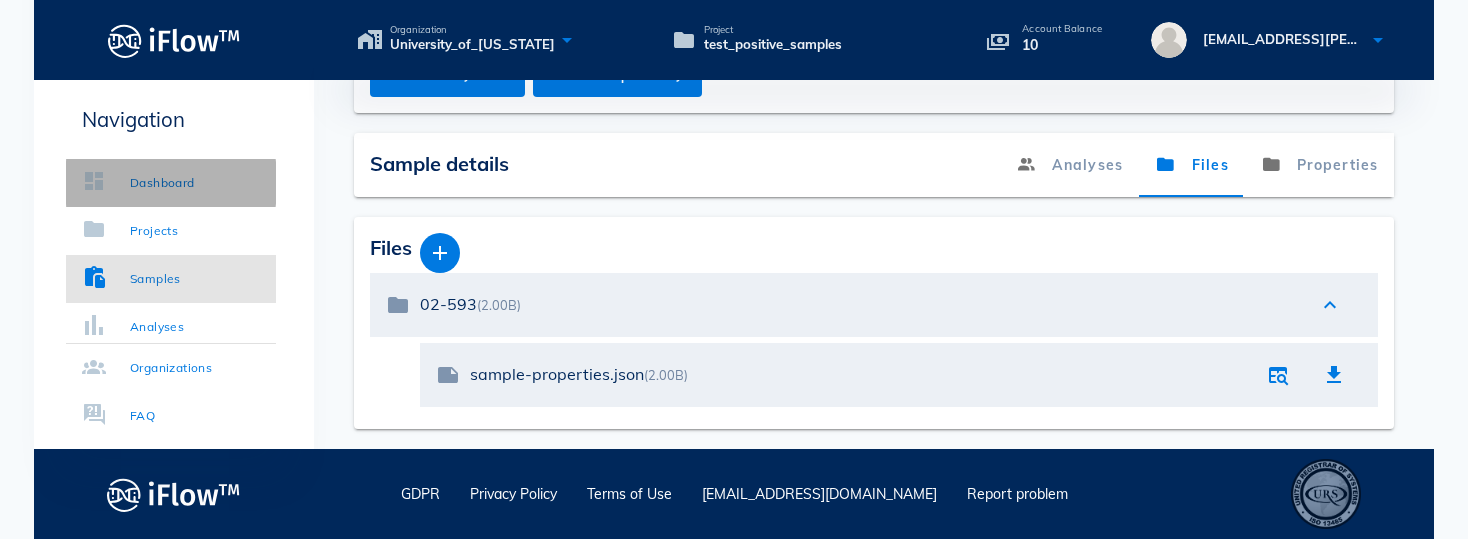 click on "Dashboard" at bounding box center [162, 183] 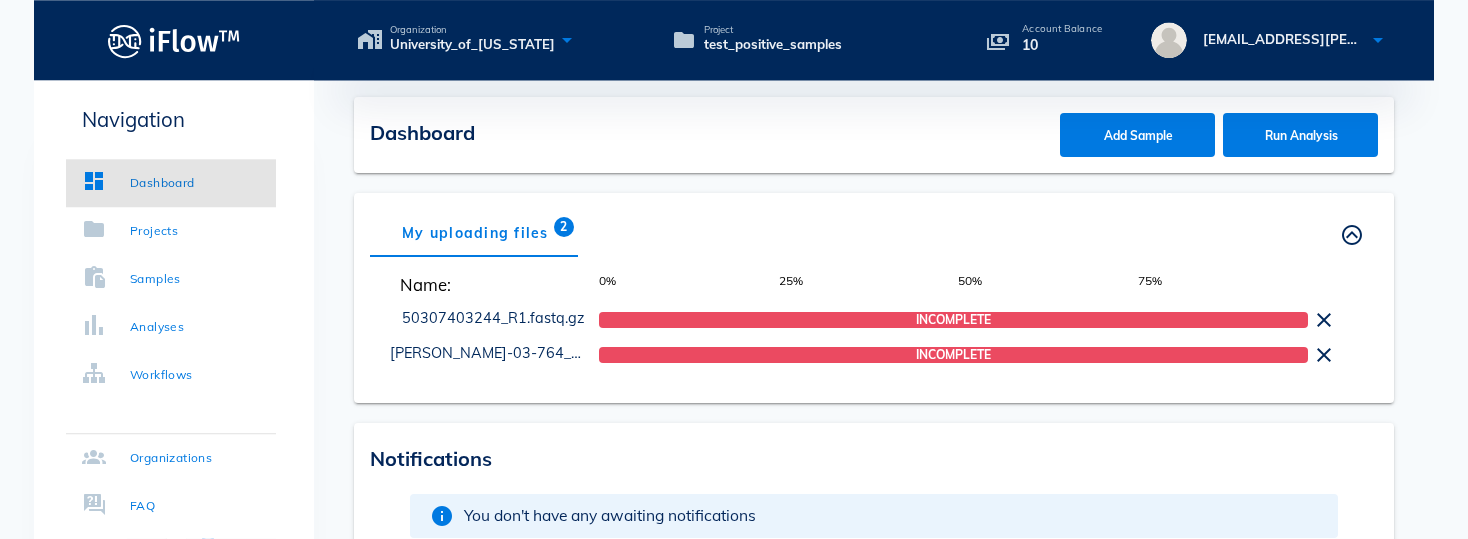 scroll, scrollTop: 0, scrollLeft: 0, axis: both 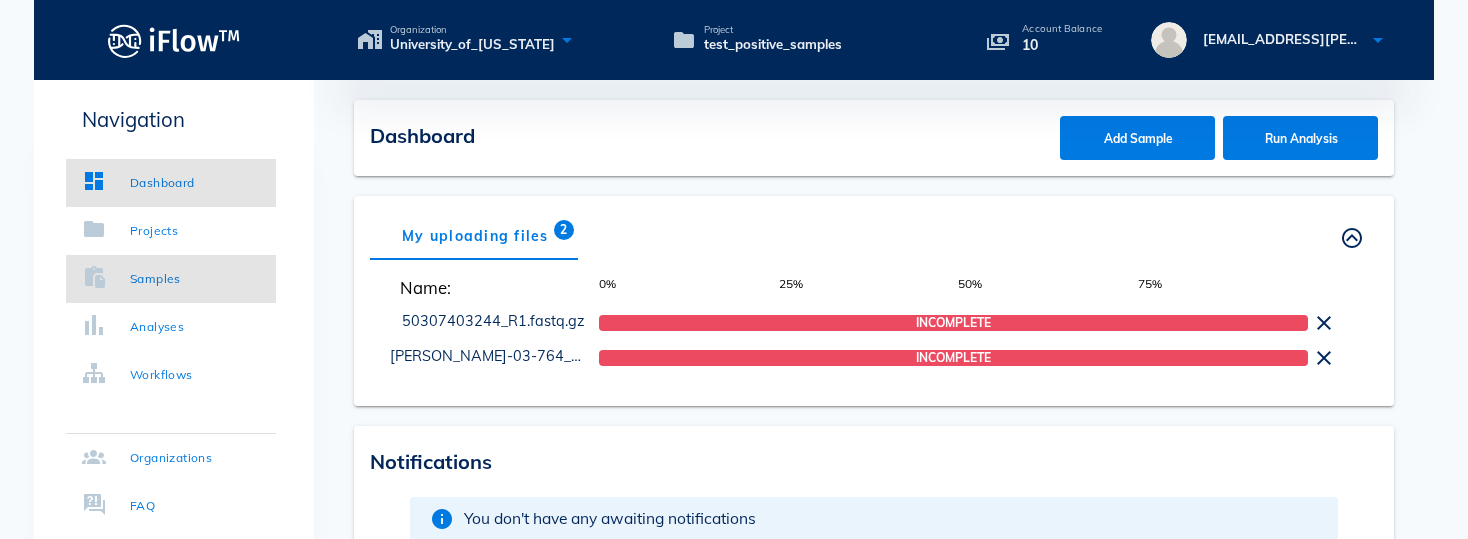 click on "Samples" at bounding box center [171, 279] 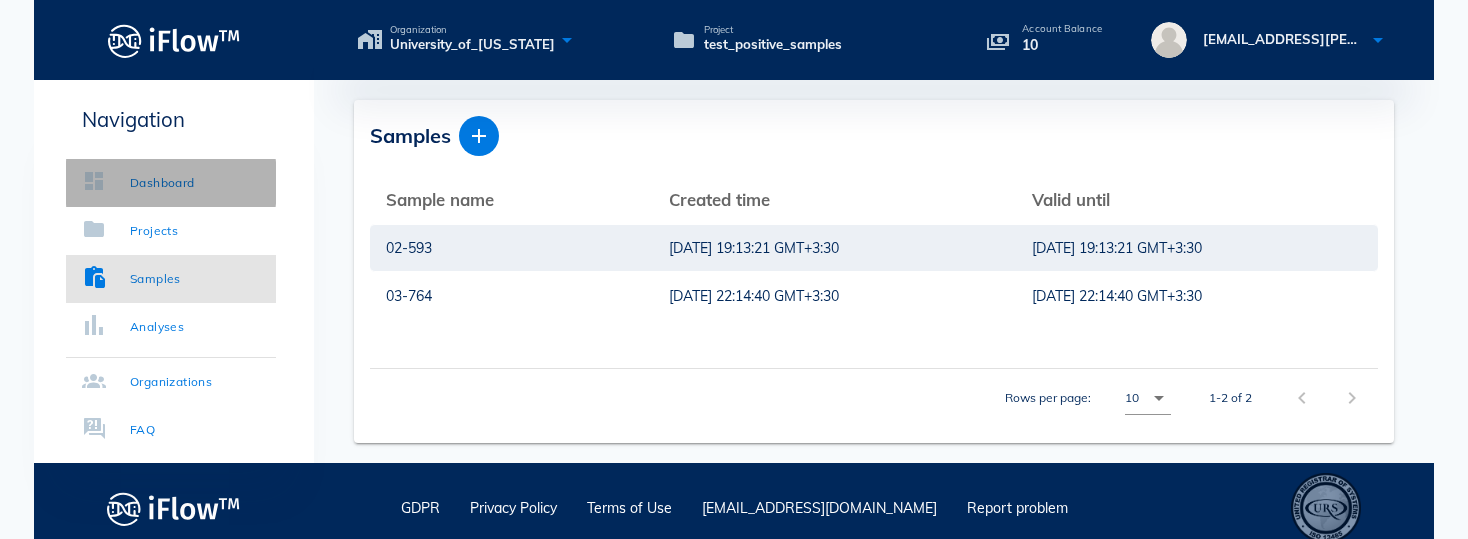 click on "Dashboard" at bounding box center (162, 183) 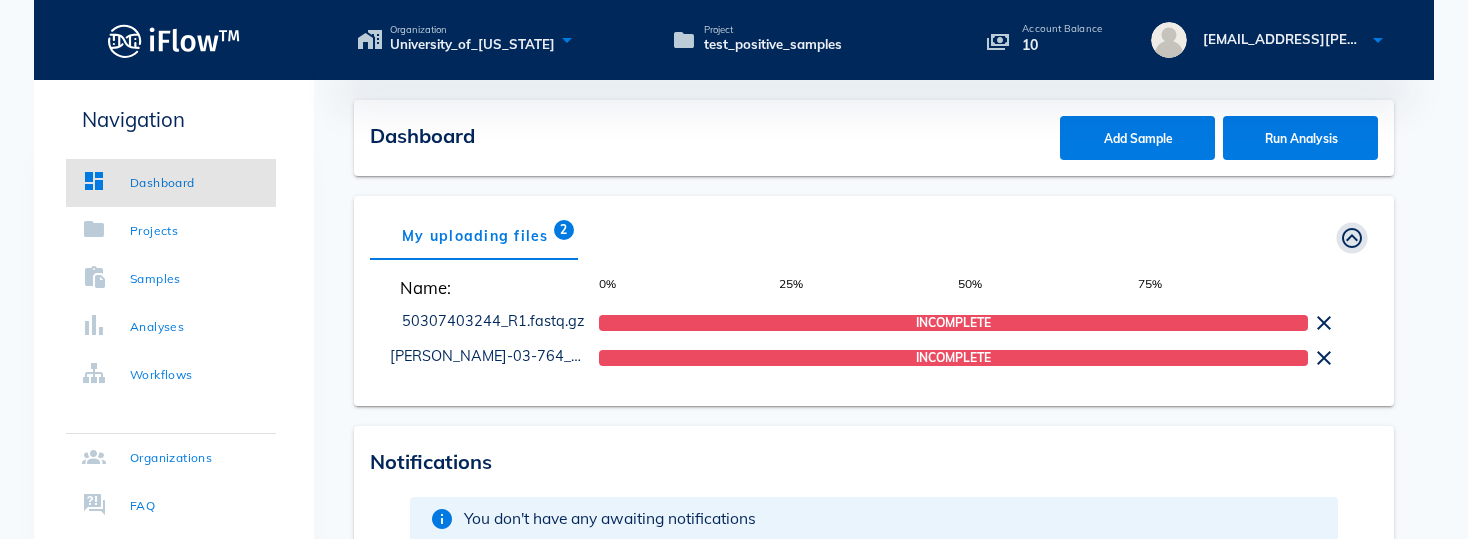 click at bounding box center (1352, 238) 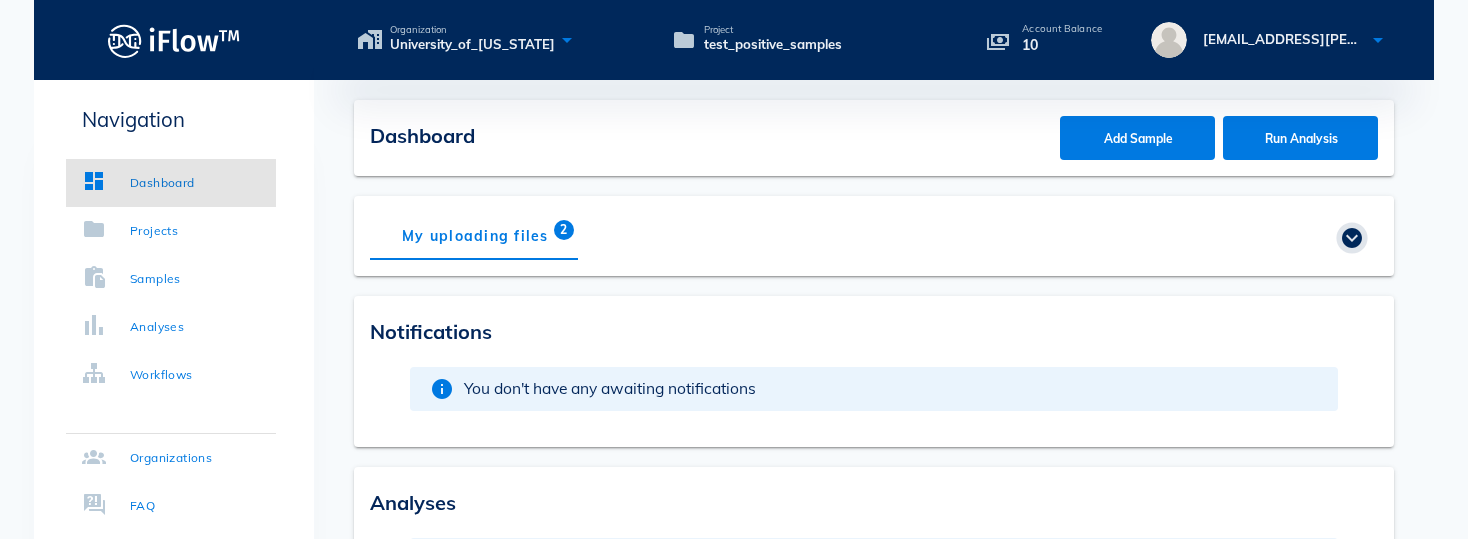 click at bounding box center (1352, 238) 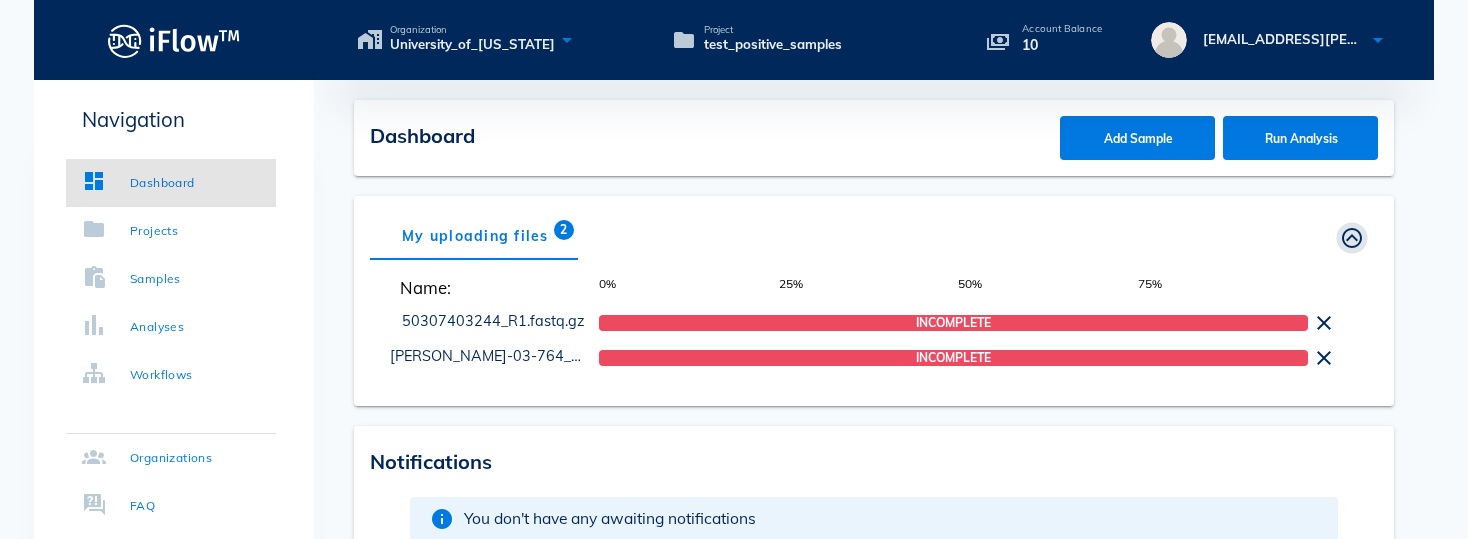 click at bounding box center (1352, 238) 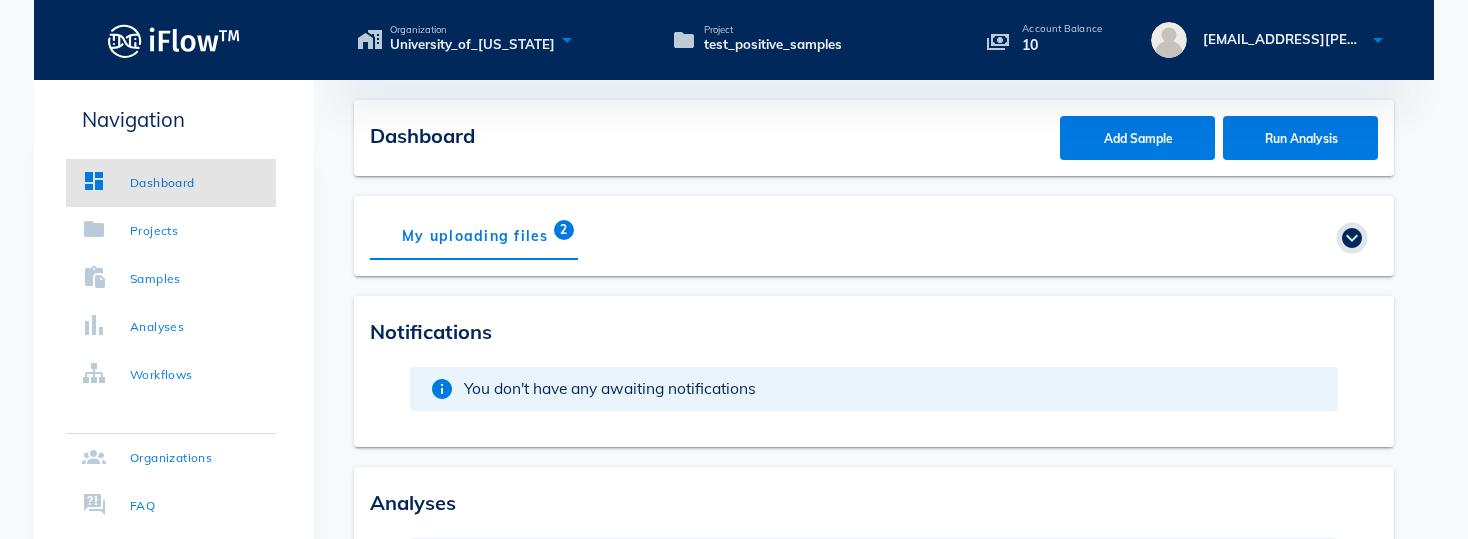 click at bounding box center [1352, 238] 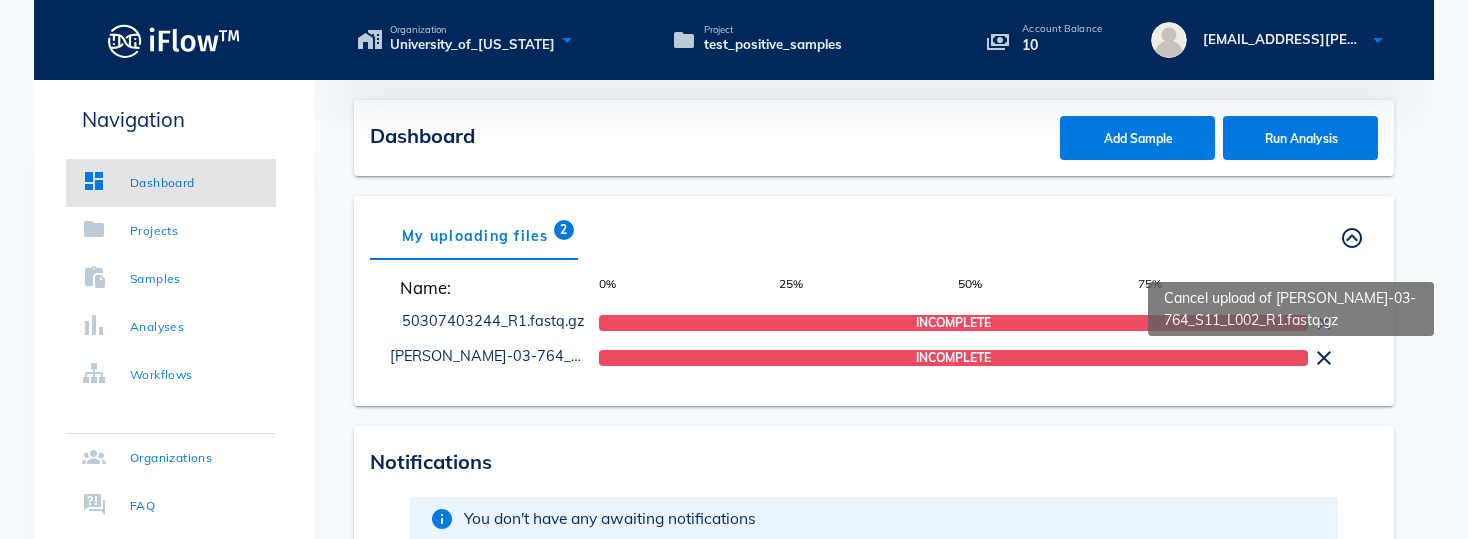 click at bounding box center [1324, 358] 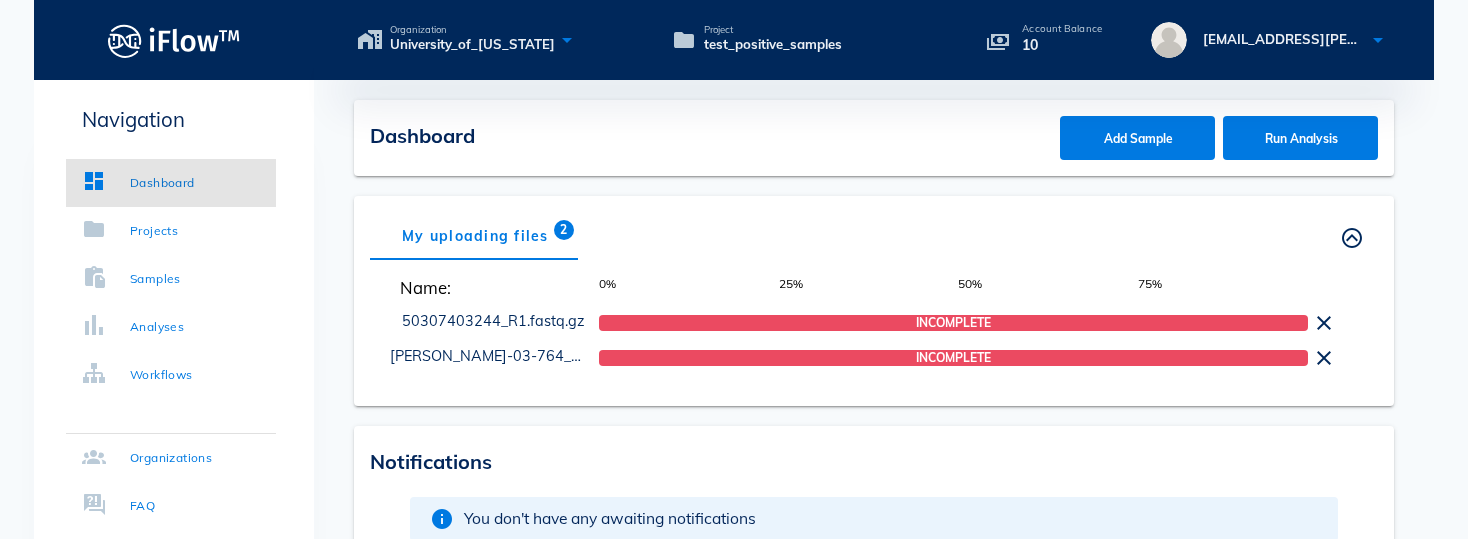 drag, startPoint x: 1459, startPoint y: 161, endPoint x: 1475, endPoint y: 191, distance: 34 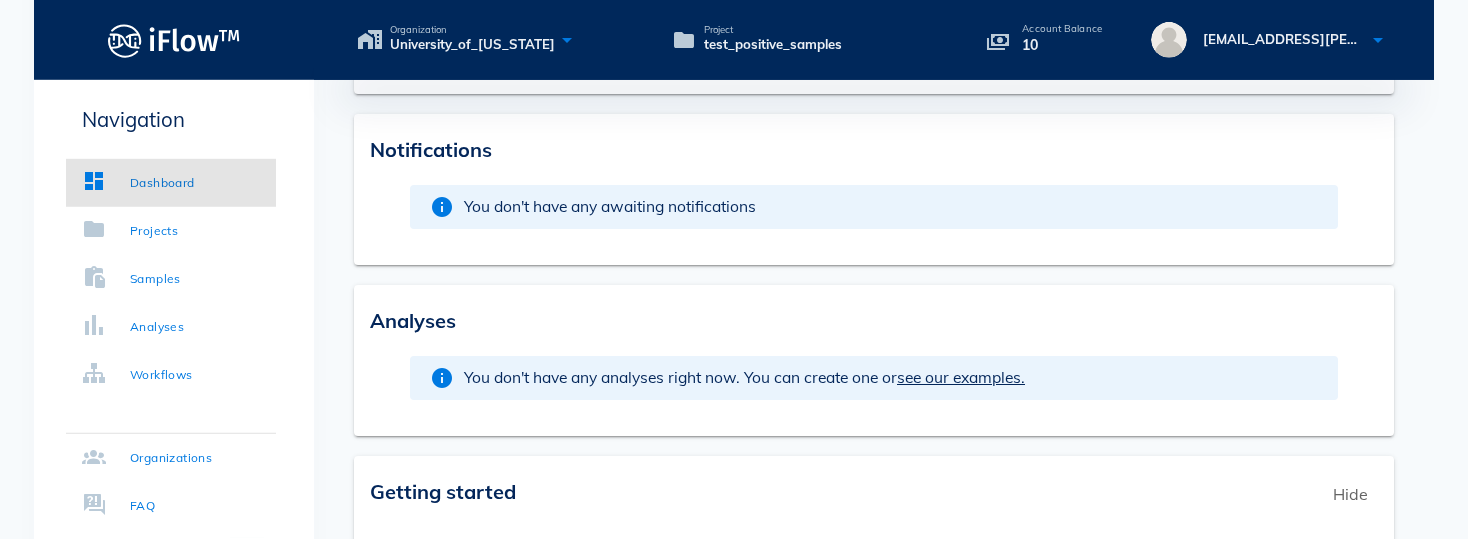 scroll, scrollTop: 309, scrollLeft: 0, axis: vertical 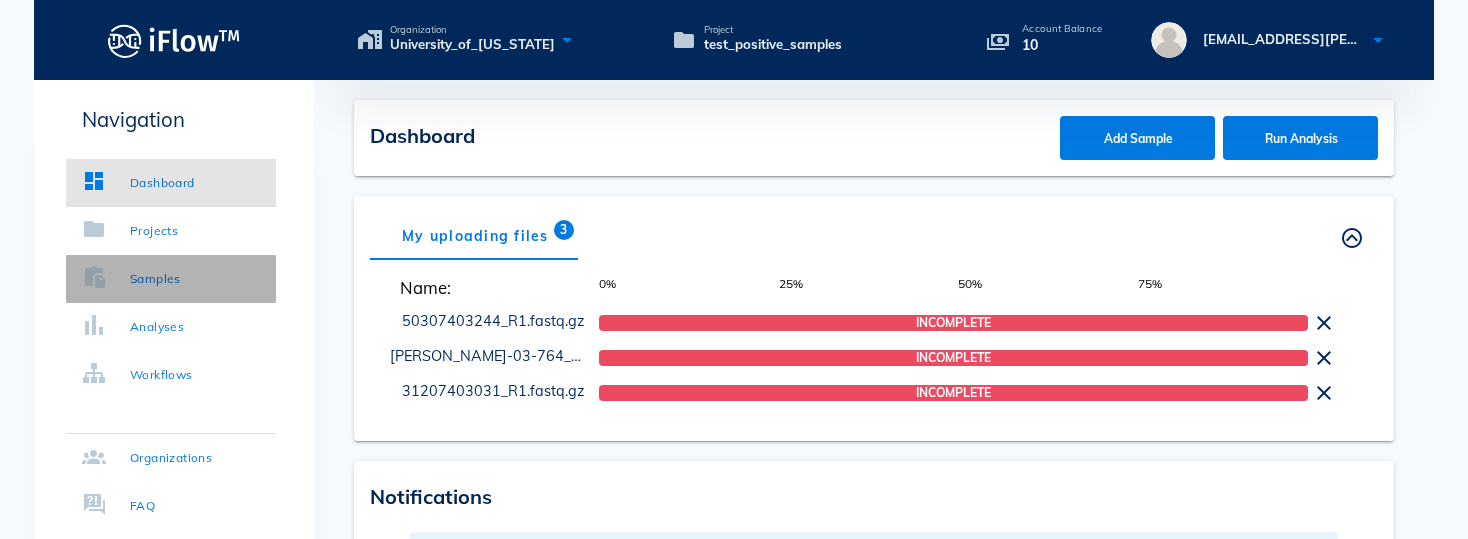 click on "Samples" at bounding box center (155, 279) 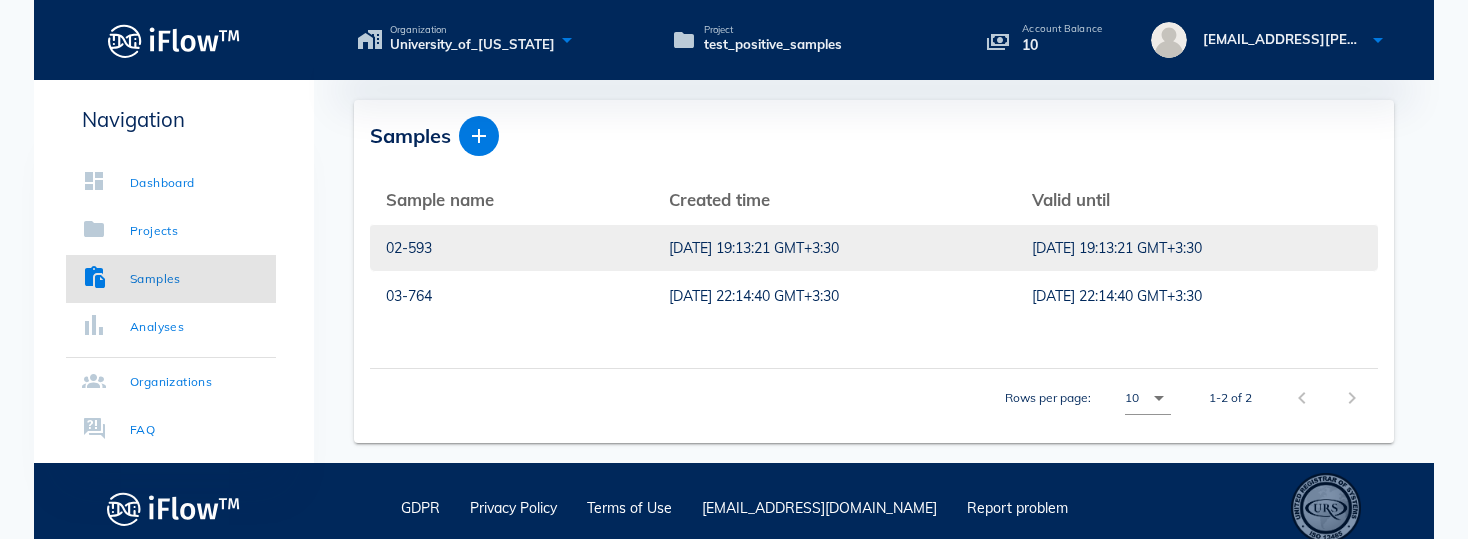 click on "02-593" at bounding box center [511, 248] 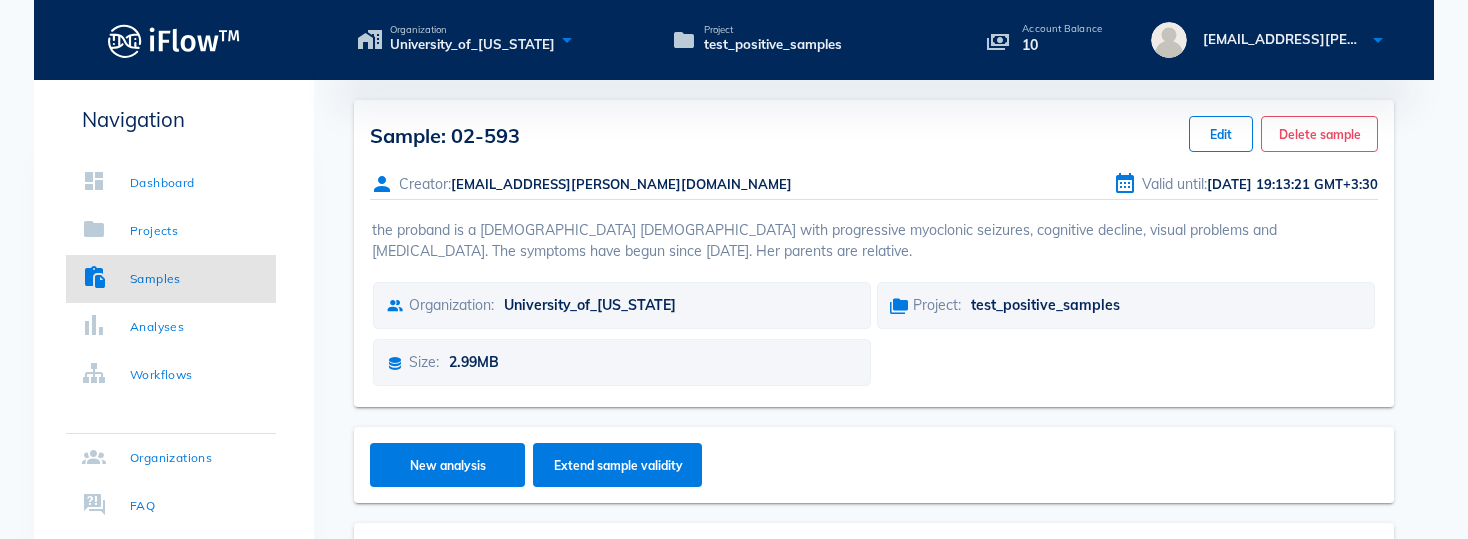 click on "Size:  2.99MB" at bounding box center [874, 362] 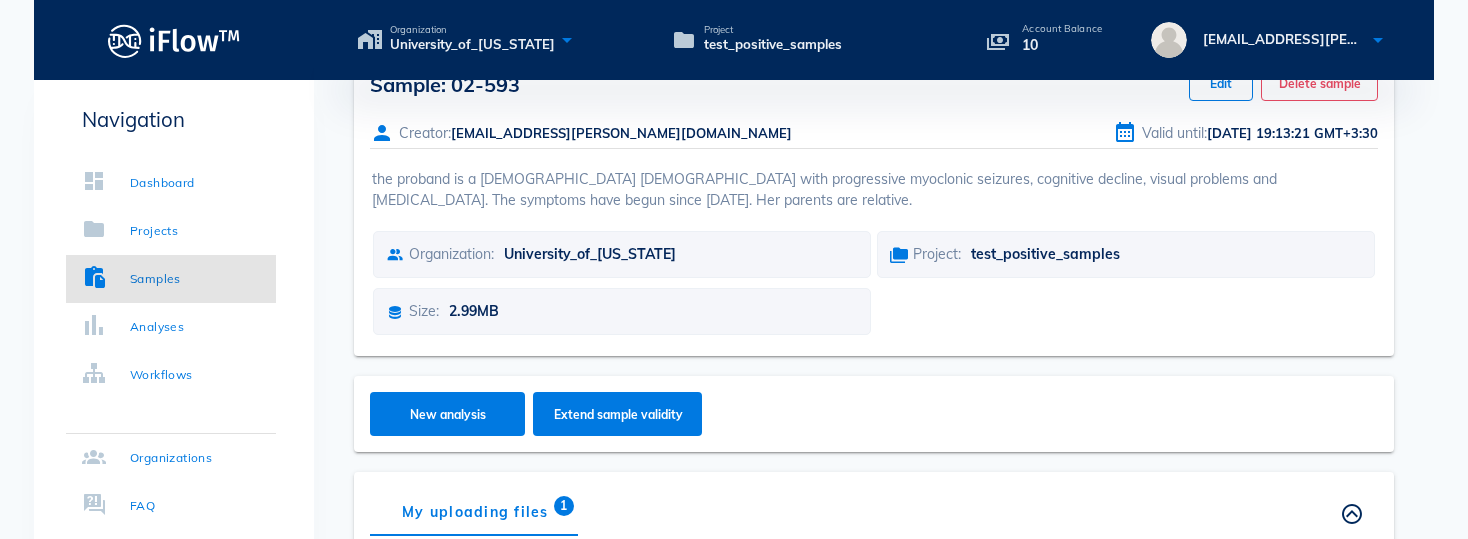 scroll, scrollTop: 102, scrollLeft: 0, axis: vertical 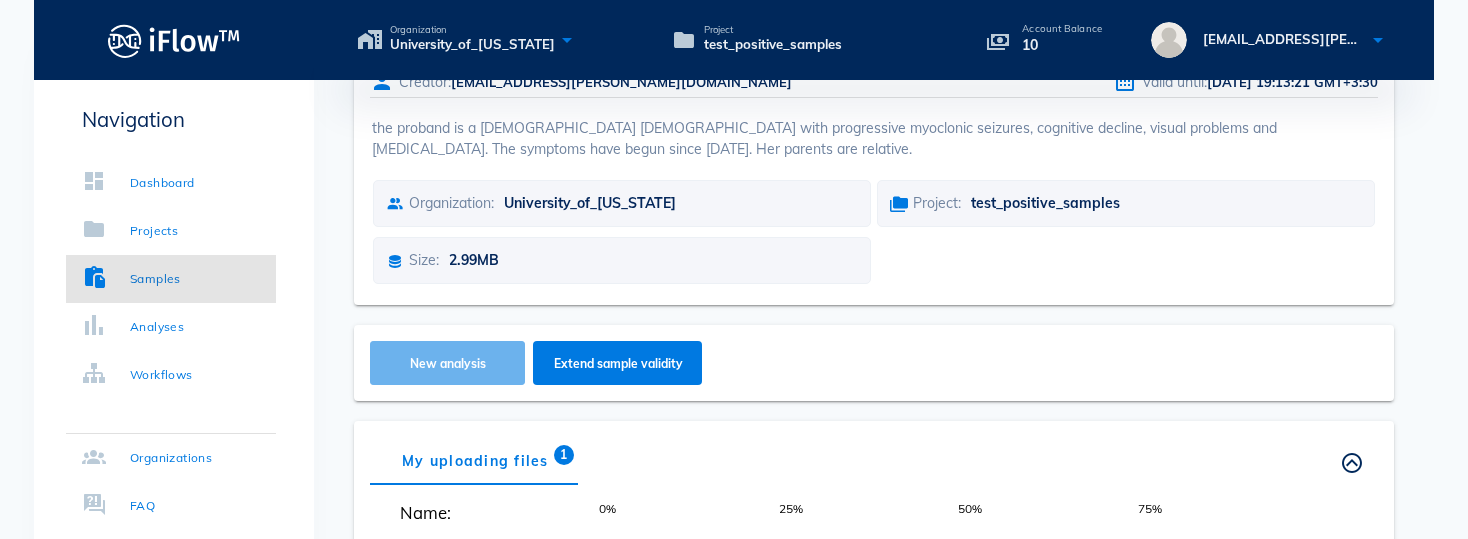 click on "New analysis" at bounding box center (448, 363) 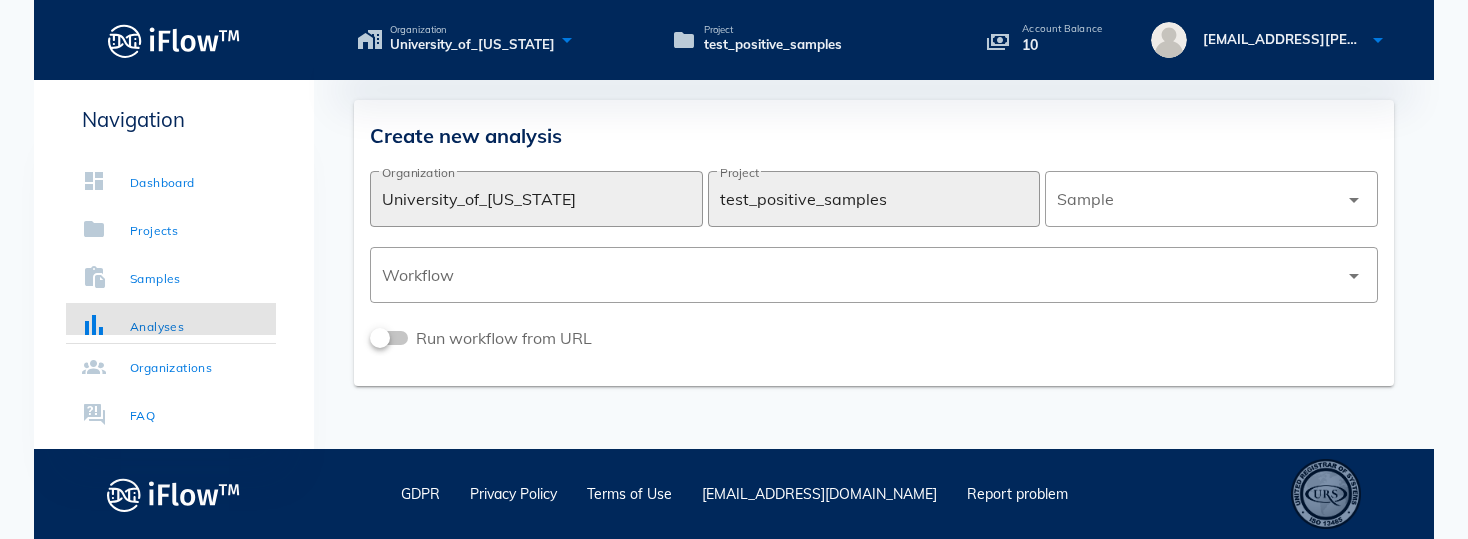 scroll, scrollTop: 0, scrollLeft: 0, axis: both 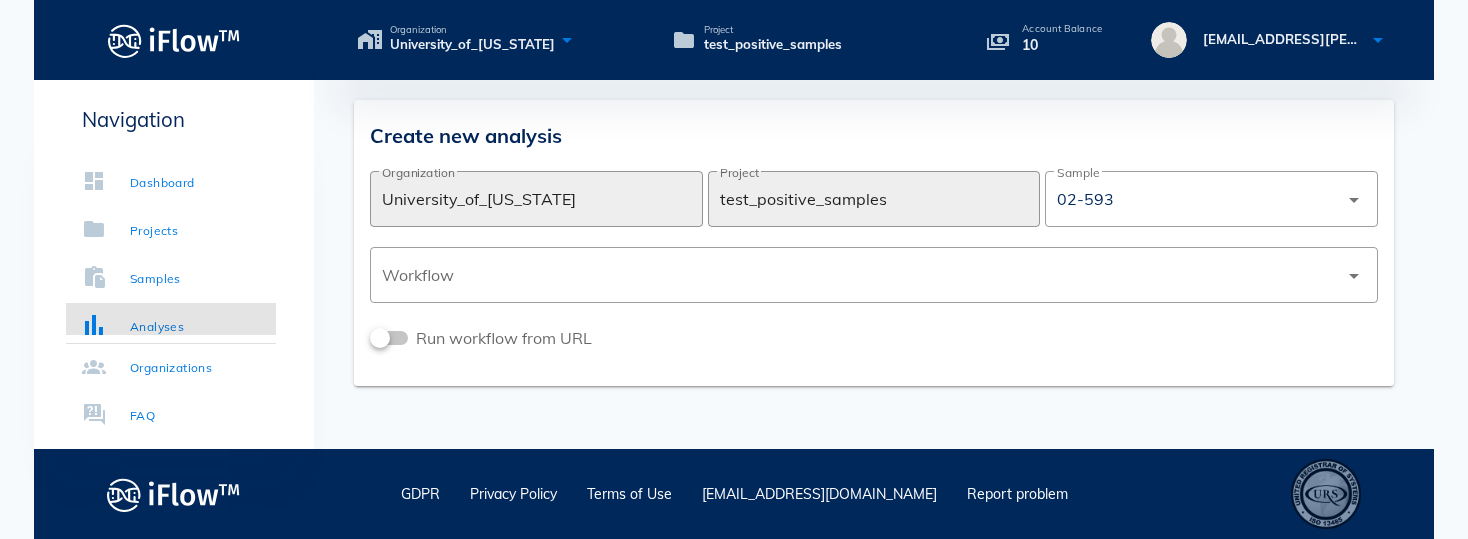 click on "Your account balance is insufficient to run this workflow.   Please, contact your organization owner.   Create new analysis  ​ Organization University_of_[US_STATE] ​ Project test_positive_samples ​ Sample 02-593 arrow_drop_down ​ Workflow arrow_drop_down Run workflow from URL" at bounding box center [874, 264] 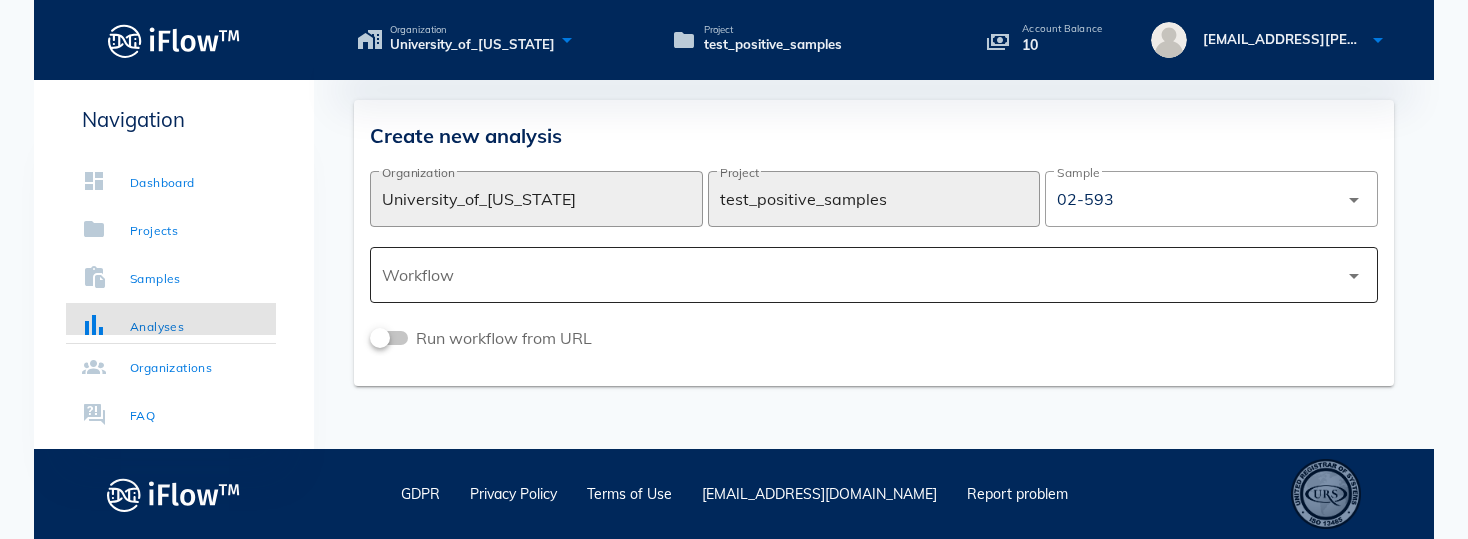 click at bounding box center [860, 275] 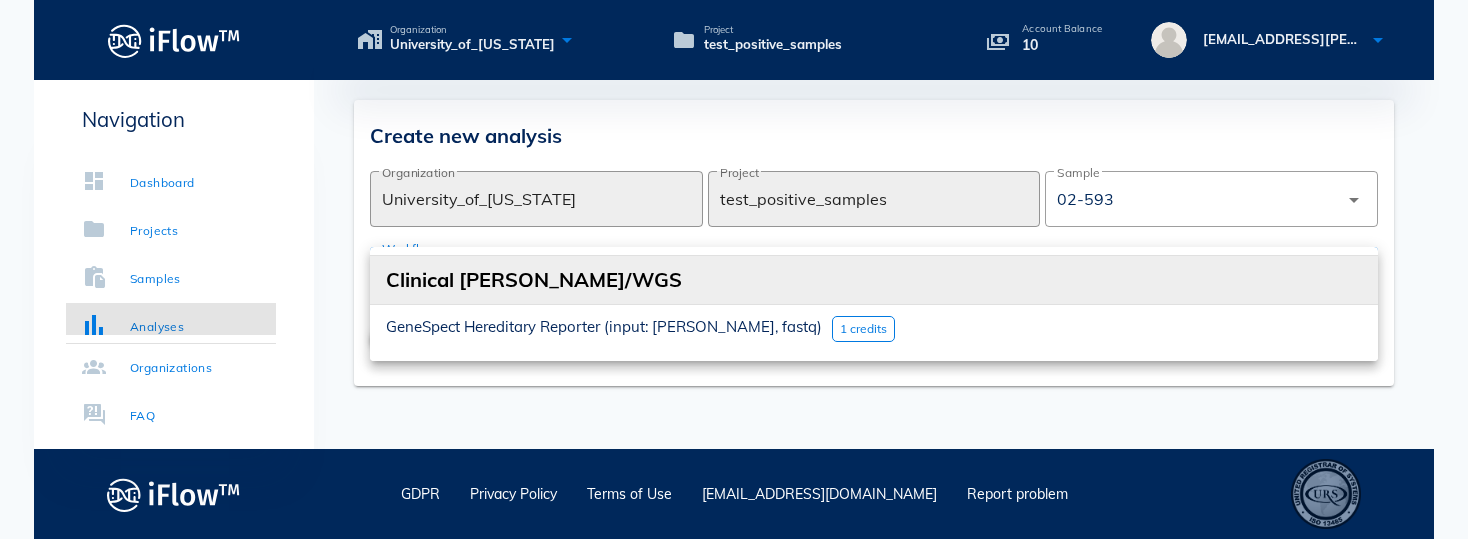 click on "Clinical [PERSON_NAME]/WGS" at bounding box center (874, 280) 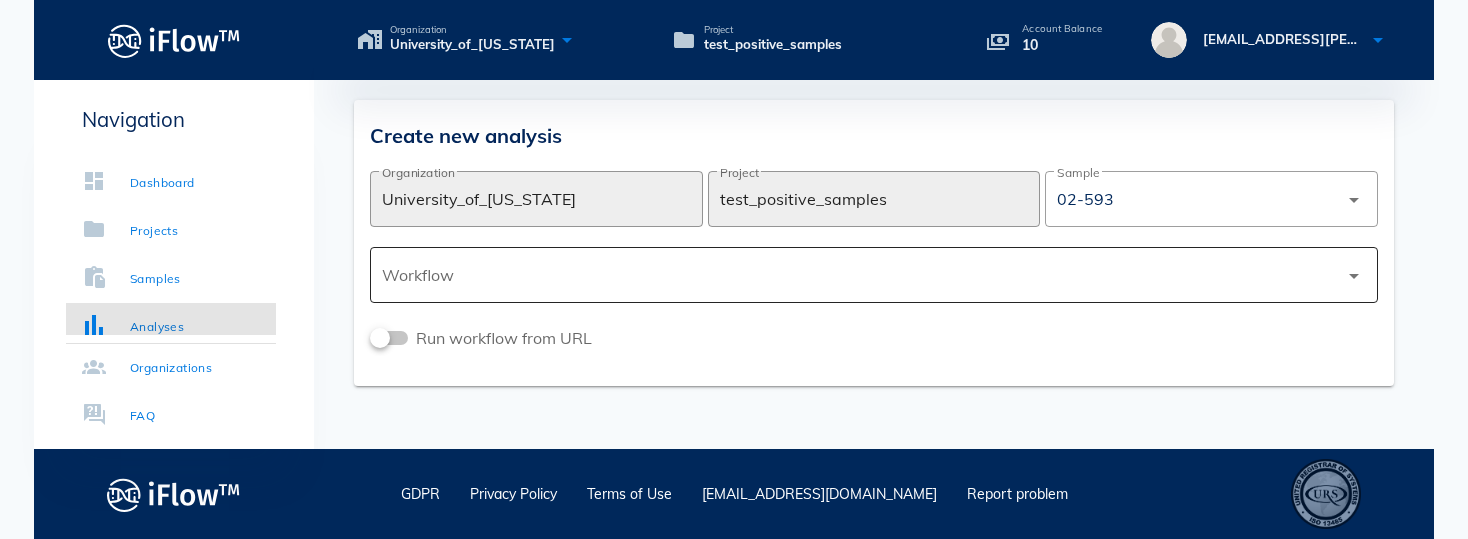 click at bounding box center [860, 275] 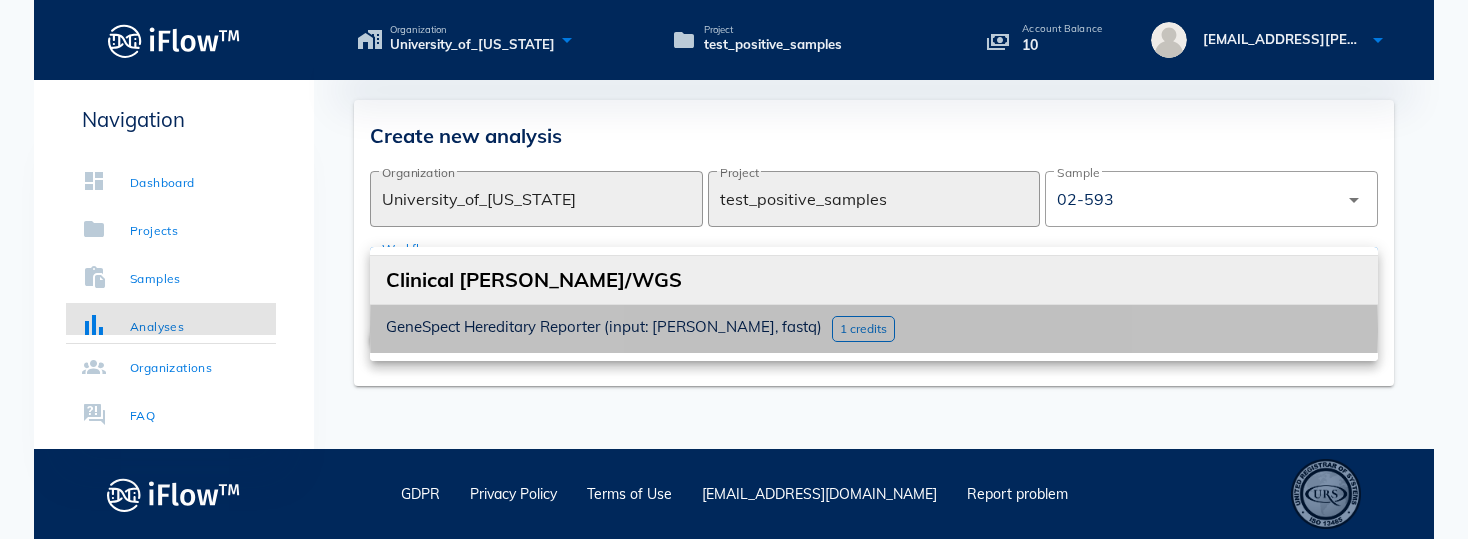 click on "GeneSpect Hereditary Reporter (input: [PERSON_NAME], fastq)" at bounding box center [604, 326] 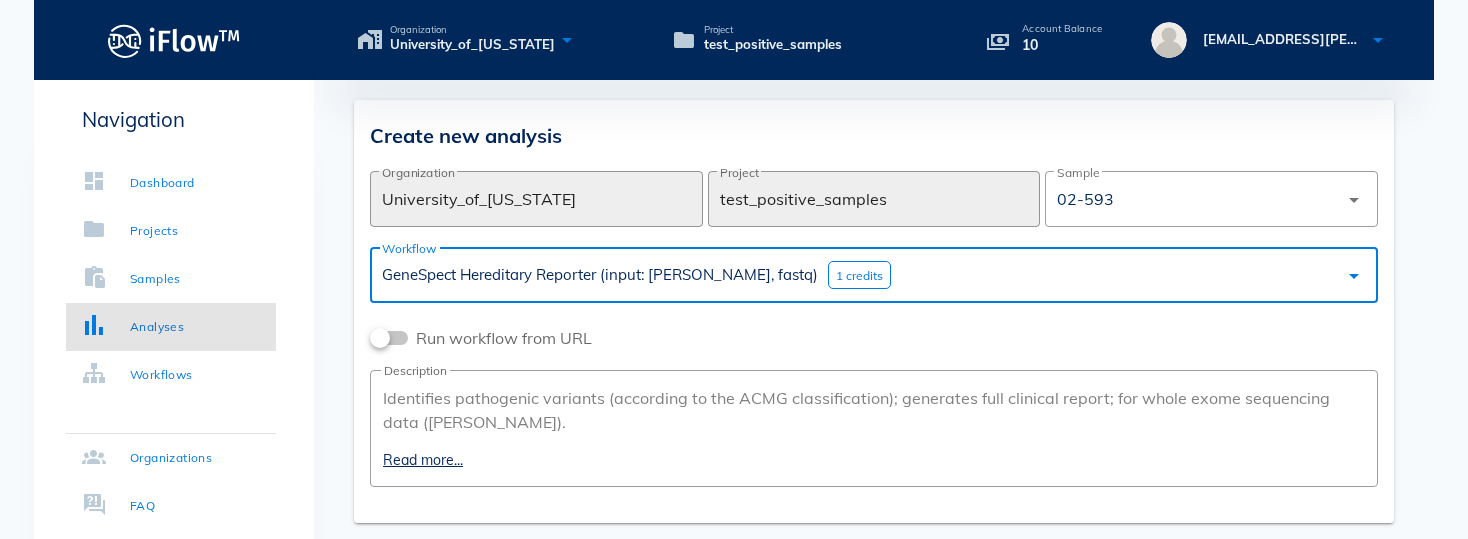 click at bounding box center [874, 318] 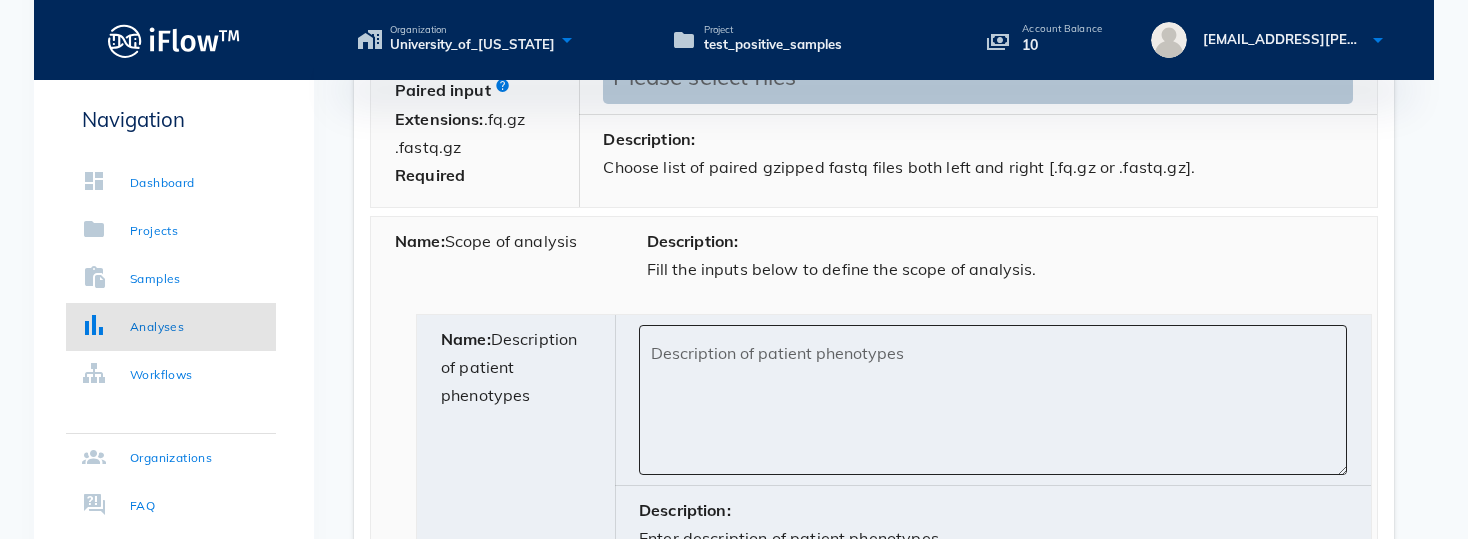 scroll, scrollTop: 1064, scrollLeft: 0, axis: vertical 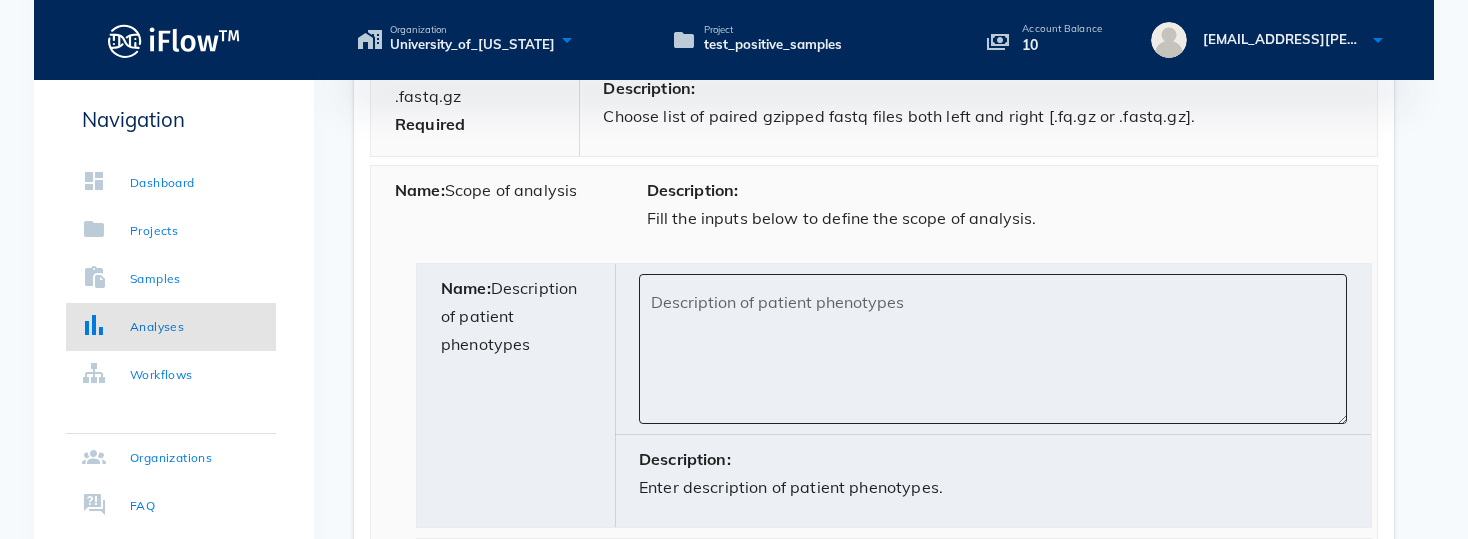 click on "Description of patient phenotypes" at bounding box center [999, 354] 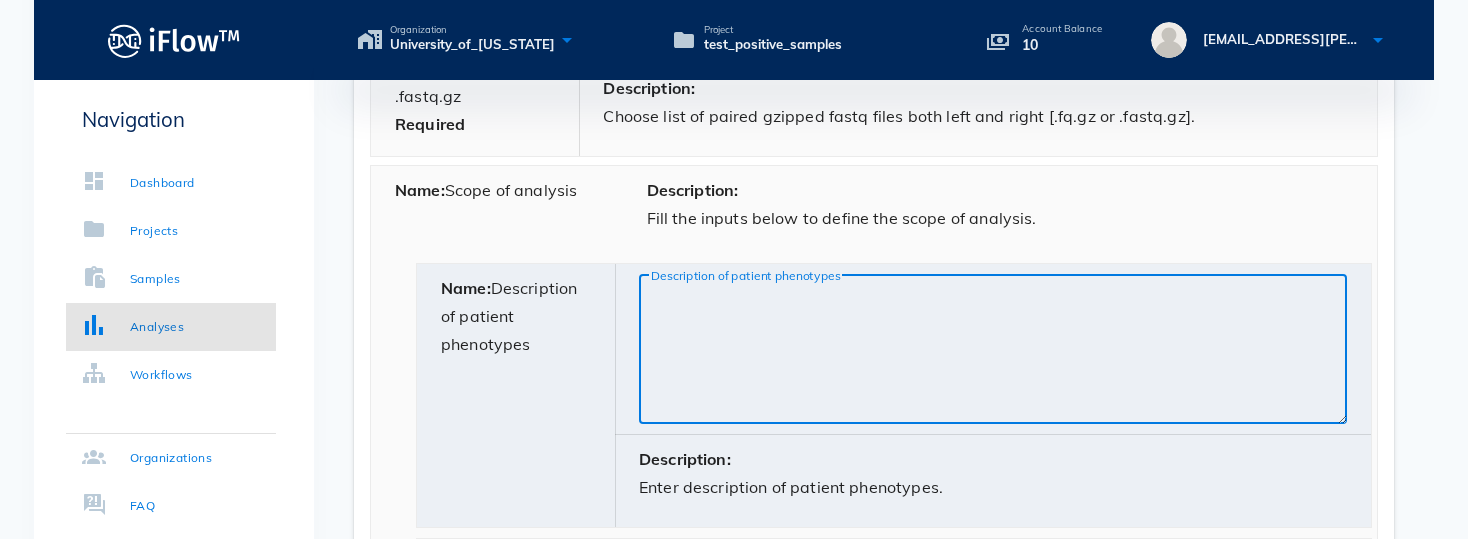 paste on "Proband is a [DEMOGRAPHIC_DATA] [DEMOGRAPHIC_DATA] with progressive myoclonic siezures, cognitive decline, visusl problems and [MEDICAL_DATA]. The symptoms have begun since [DATE]. Her parents are relative." 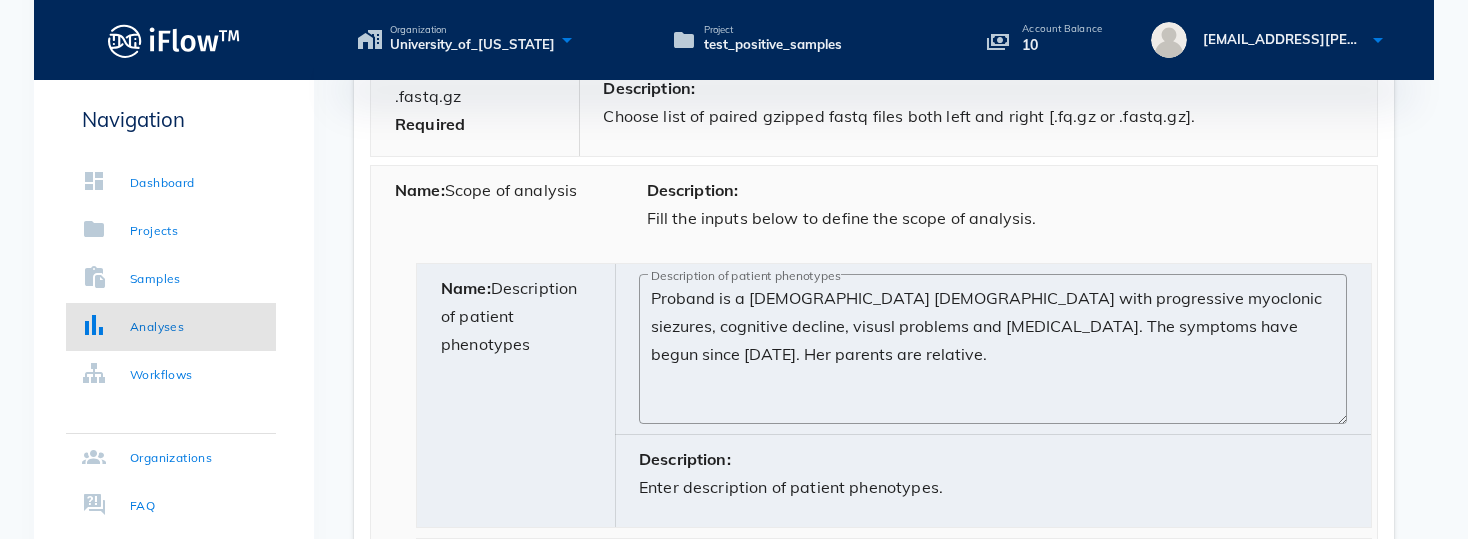 drag, startPoint x: 1453, startPoint y: 306, endPoint x: 1453, endPoint y: 330, distance: 24 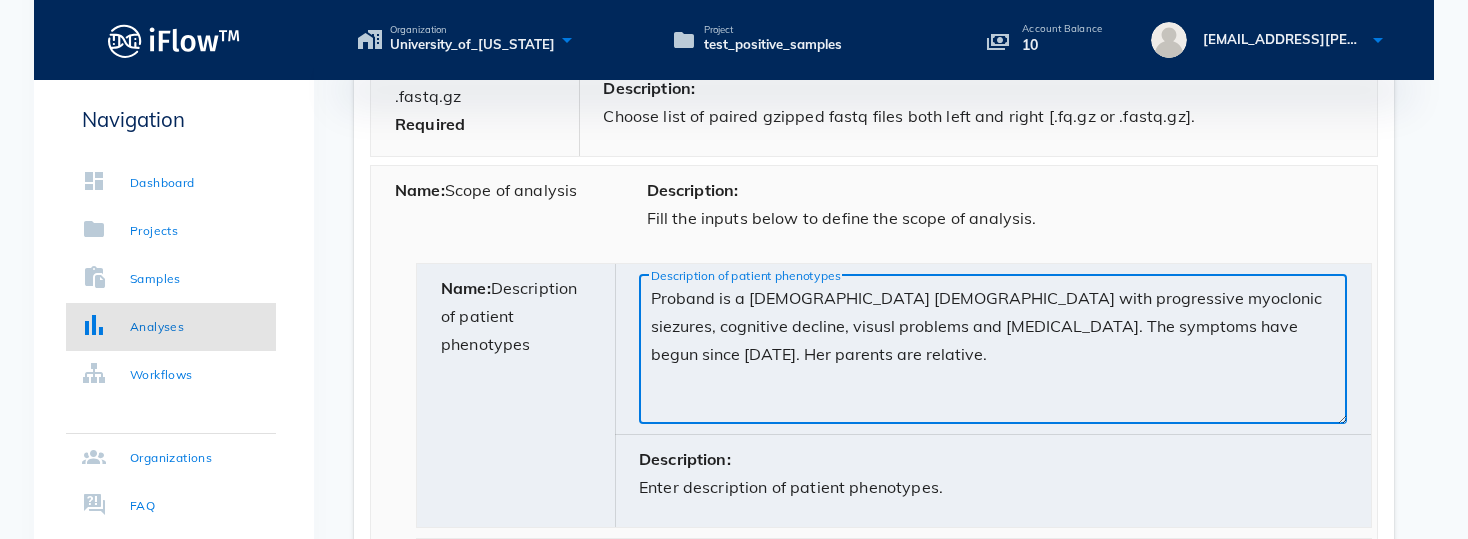 click on "Proband is a [DEMOGRAPHIC_DATA] [DEMOGRAPHIC_DATA] with progressive myoclonic siezures, cognitive decline, visusl problems and [MEDICAL_DATA]. The symptoms have begun since [DATE]. Her parents are relative." at bounding box center [999, 354] 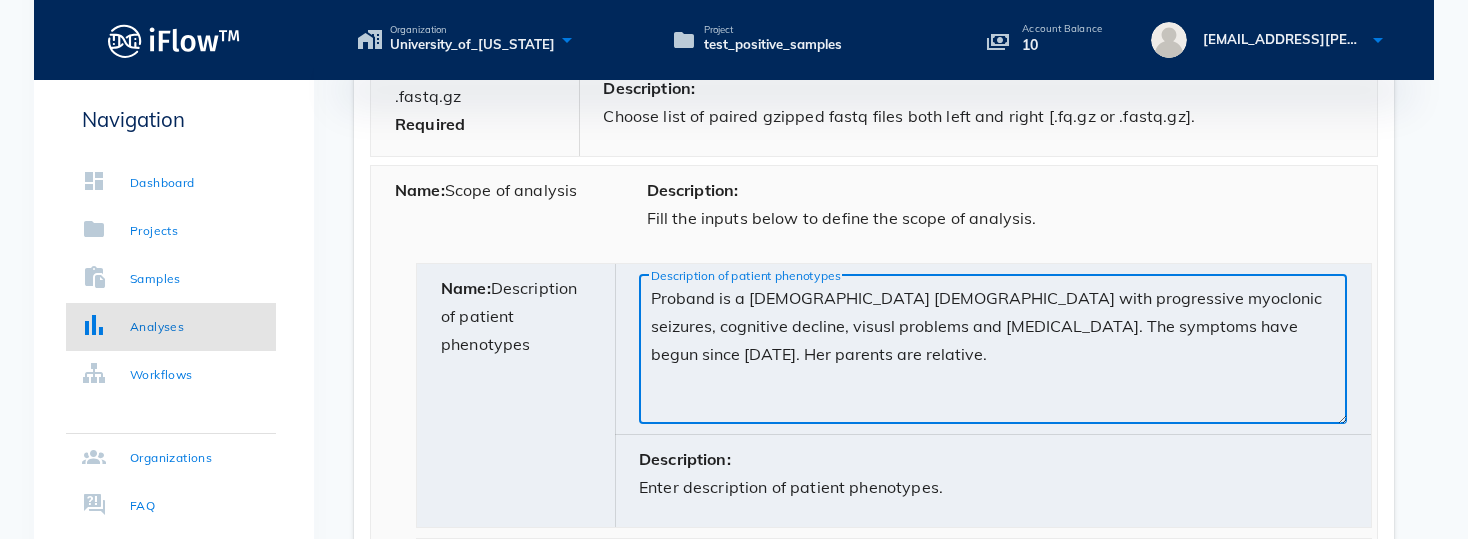 click on "Proband is a [DEMOGRAPHIC_DATA] [DEMOGRAPHIC_DATA] with progressive myoclonic seizures, cognitive decline, visusl problems and [MEDICAL_DATA]. The symptoms have begun since [DATE]. Her parents are relative." at bounding box center (999, 354) 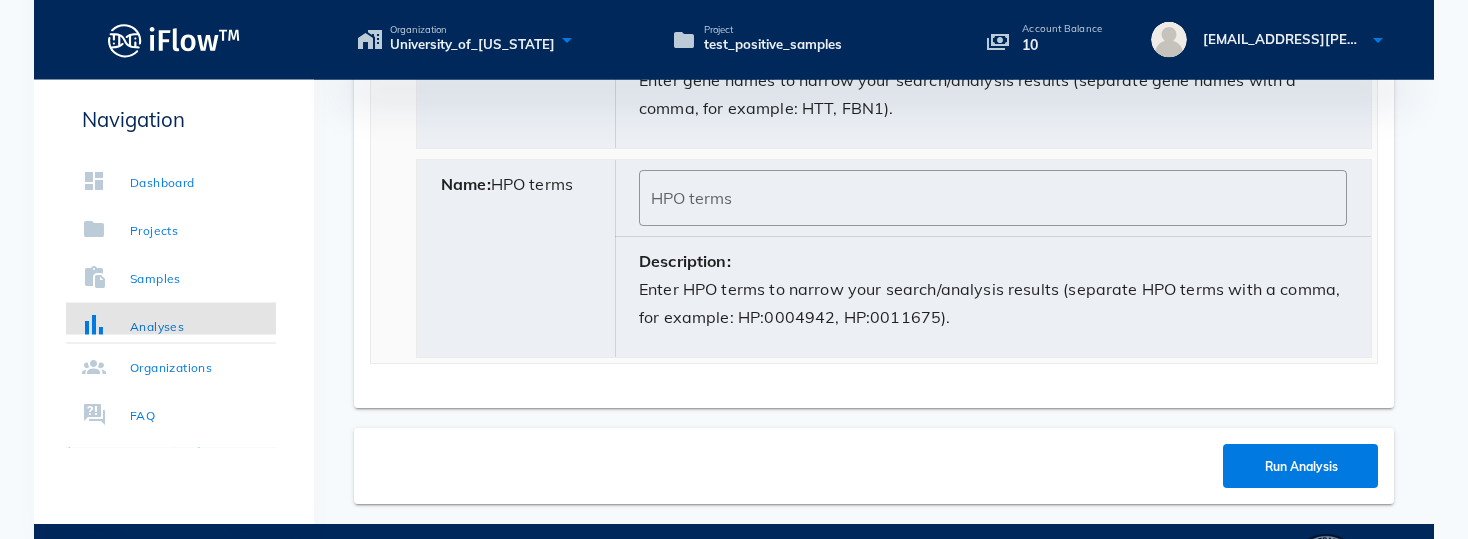 scroll, scrollTop: 1727, scrollLeft: 0, axis: vertical 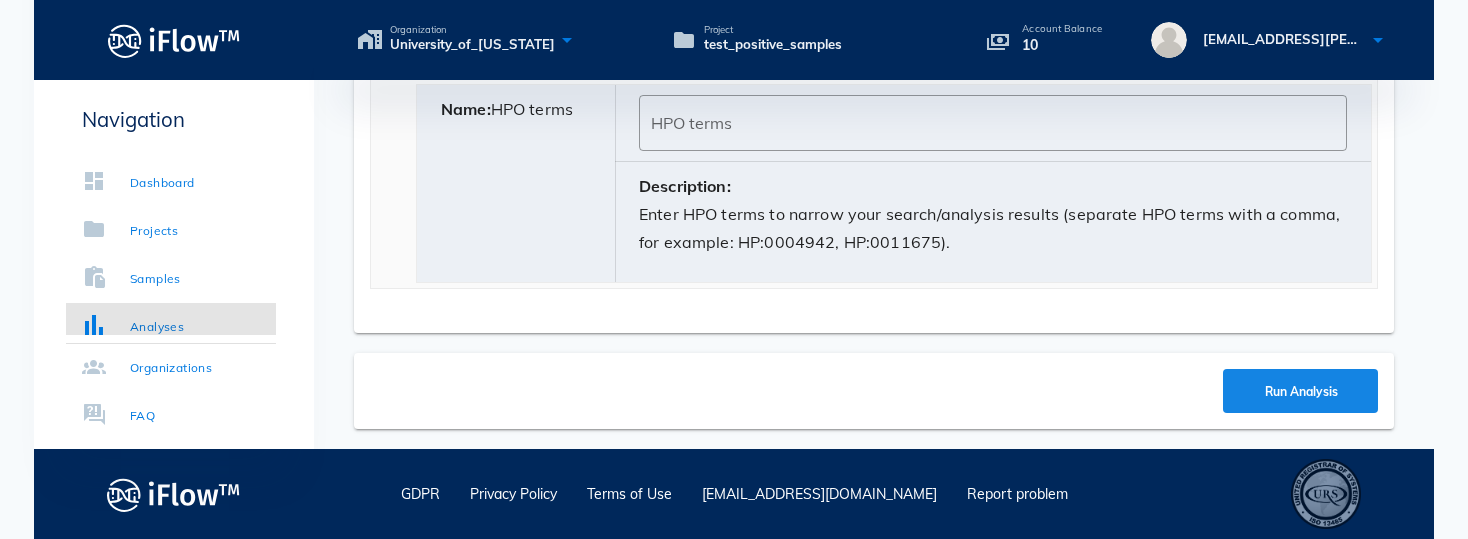 type on "Proband is a [DEMOGRAPHIC_DATA] [DEMOGRAPHIC_DATA] with progressive myoclonic seizures, cognitive decline, visual problems and [MEDICAL_DATA]. The symptoms have begun since [DATE]. Her parents are relative." 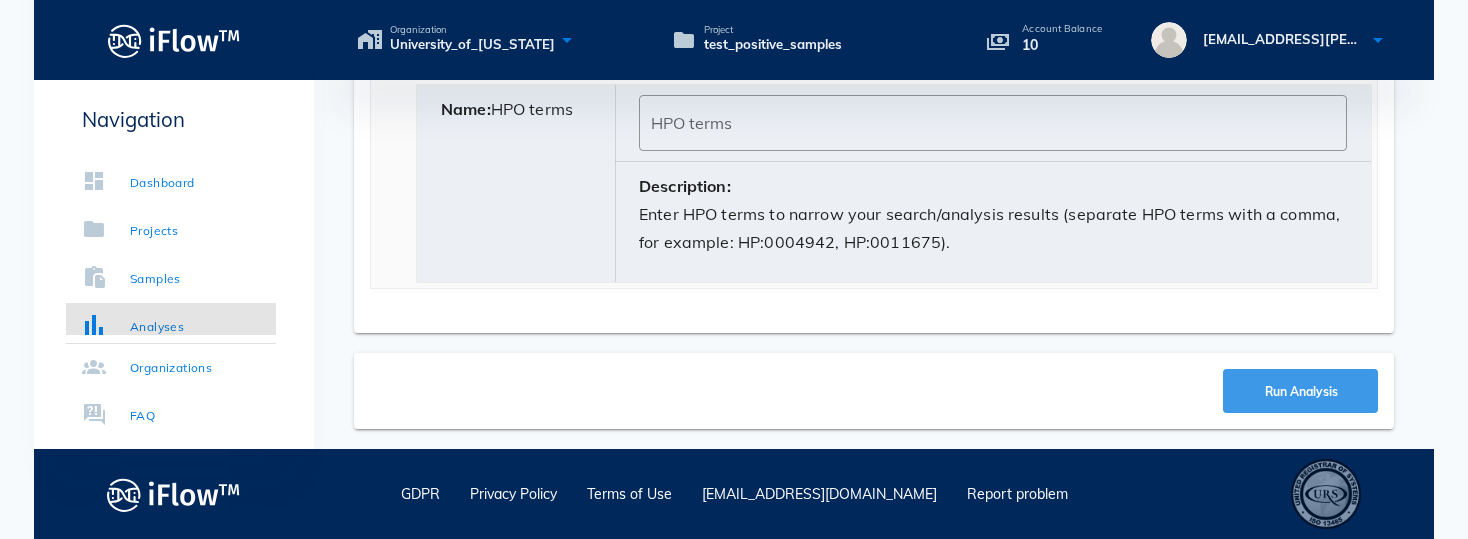 click on "Run Analysis" at bounding box center (1300, 391) 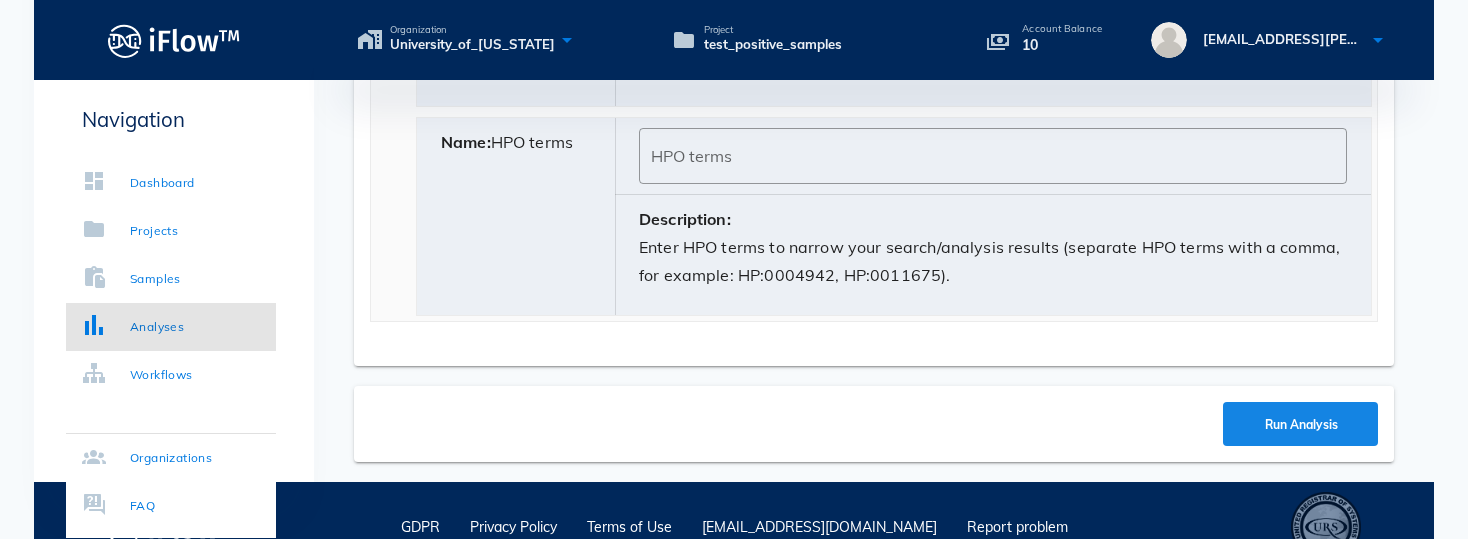 scroll, scrollTop: 883, scrollLeft: 0, axis: vertical 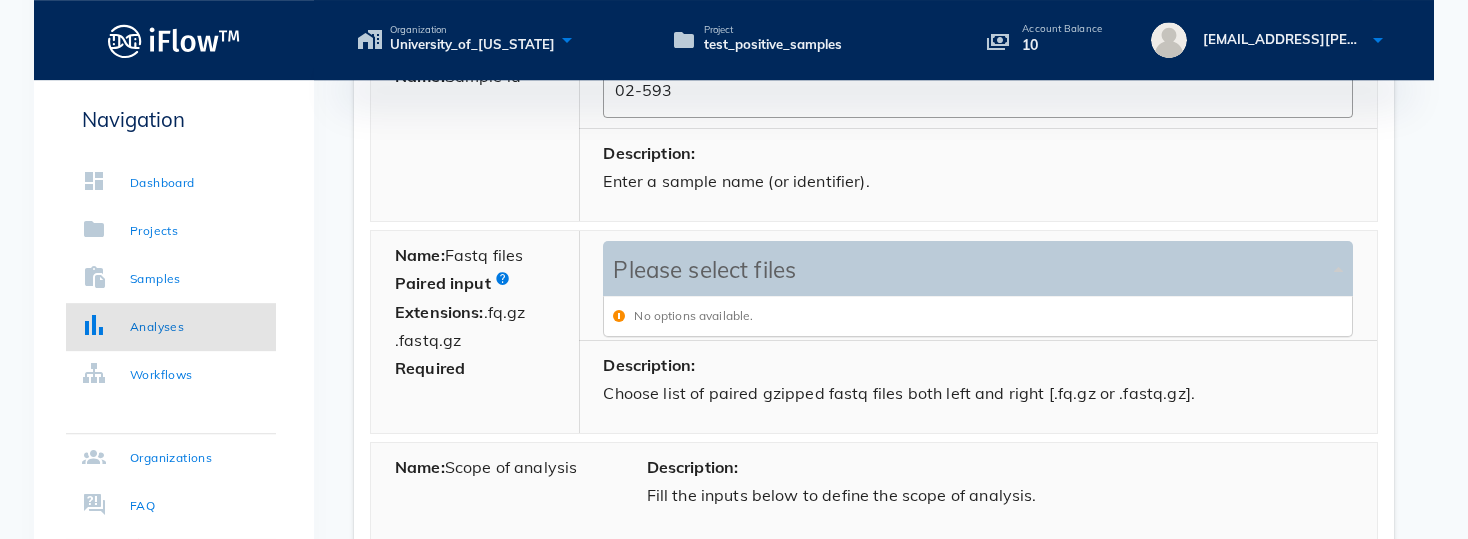 click on "Please select files" at bounding box center [968, 270] 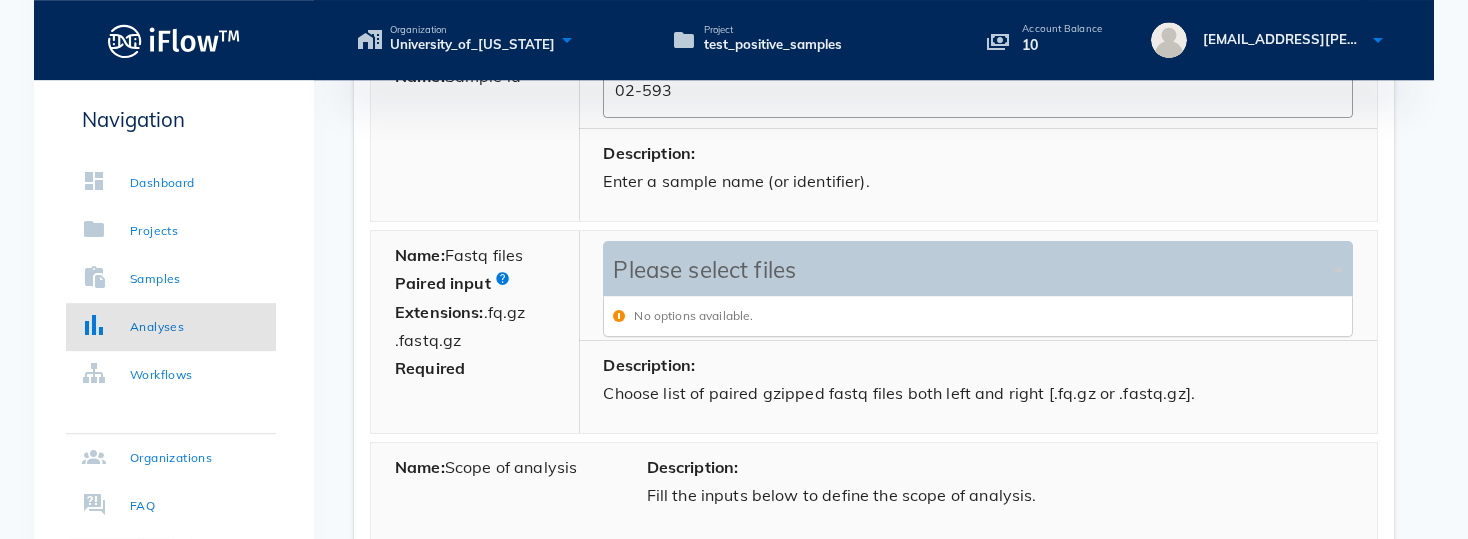click on "Please select files" at bounding box center [968, 270] 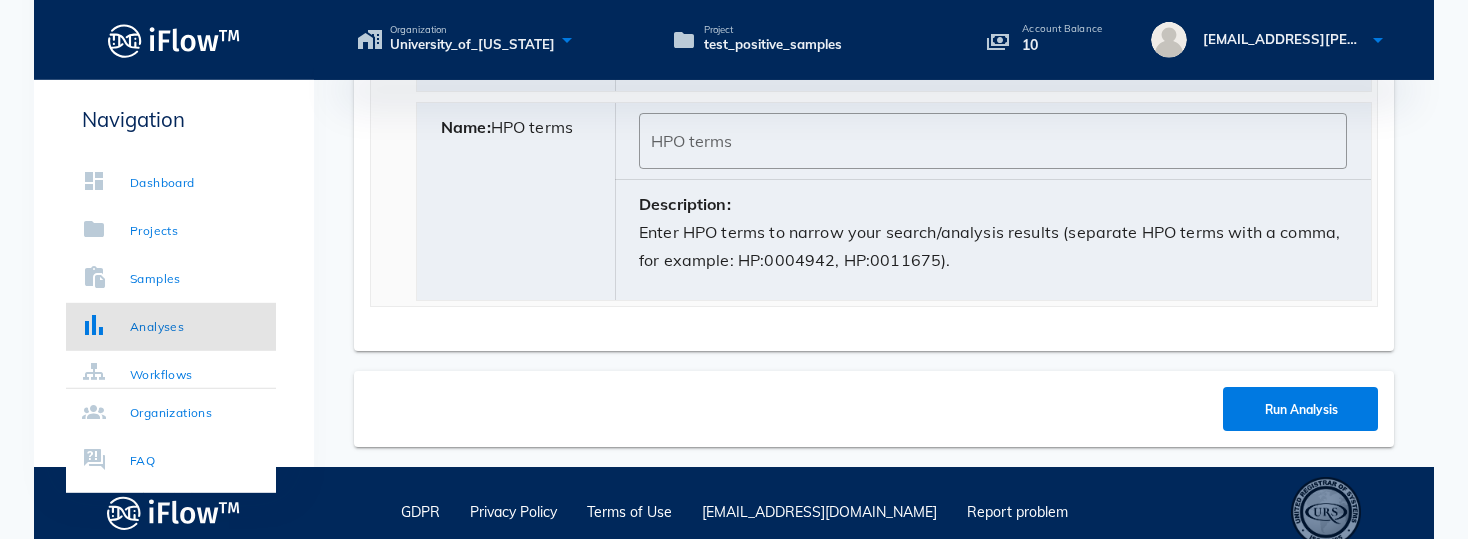 scroll, scrollTop: 1760, scrollLeft: 0, axis: vertical 